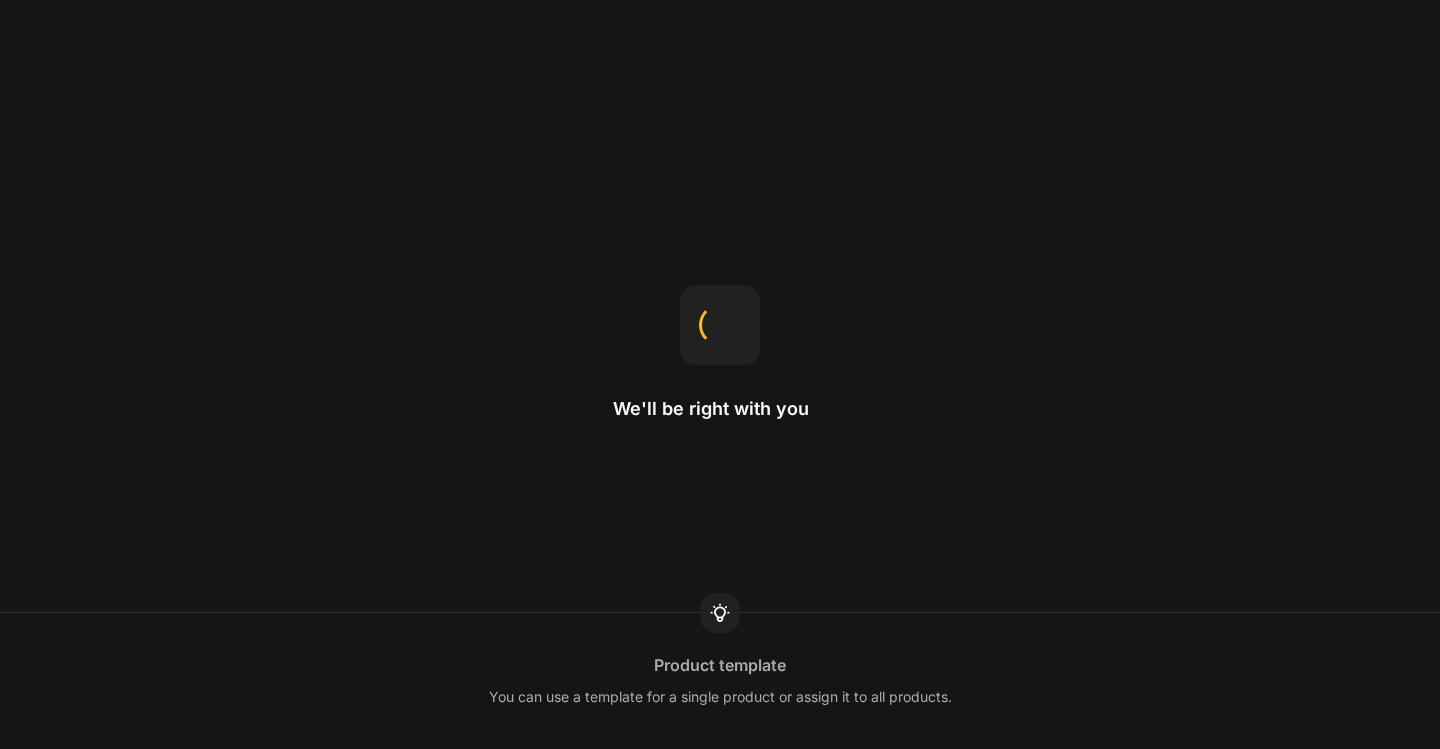 scroll, scrollTop: 0, scrollLeft: 0, axis: both 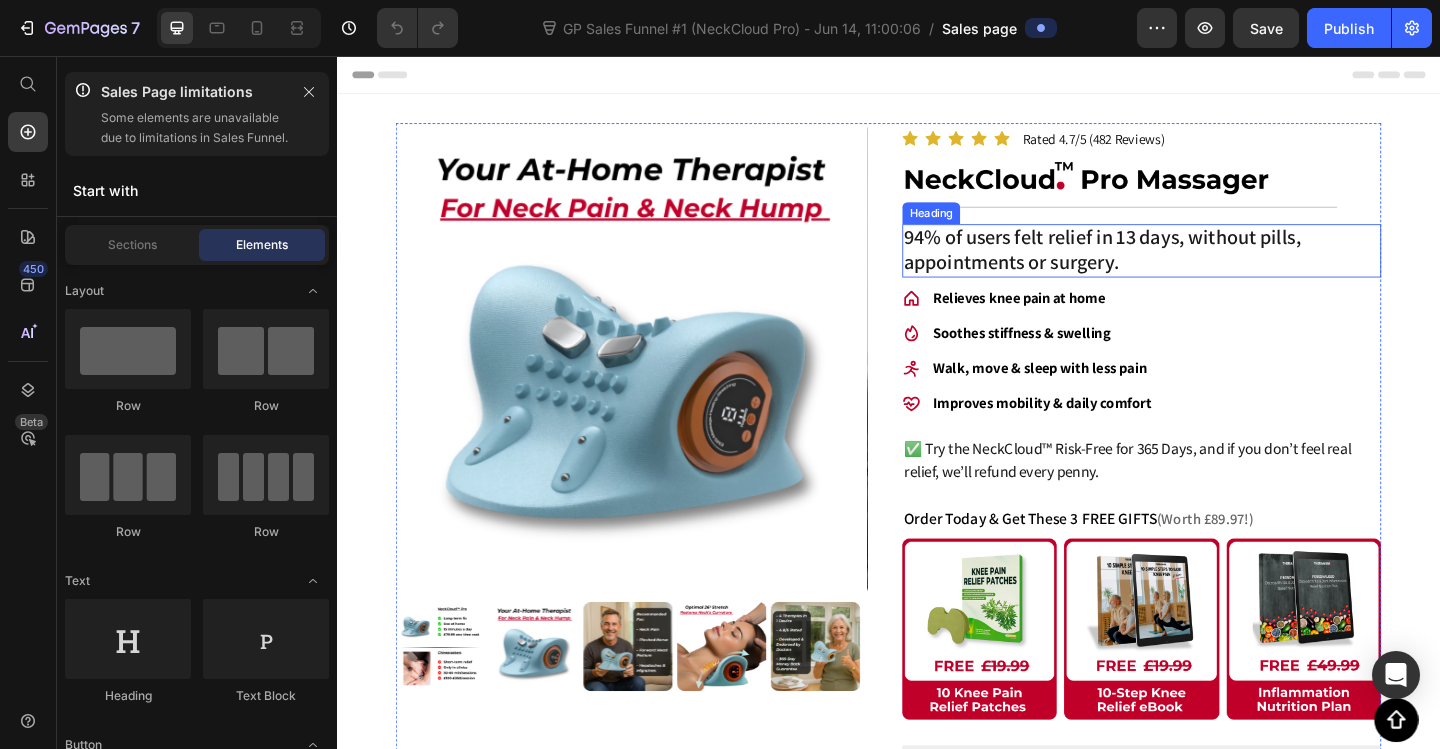 click on "94% of users felt relief in 13 days, without pills, appointments or surgery." at bounding box center [1170, 266] 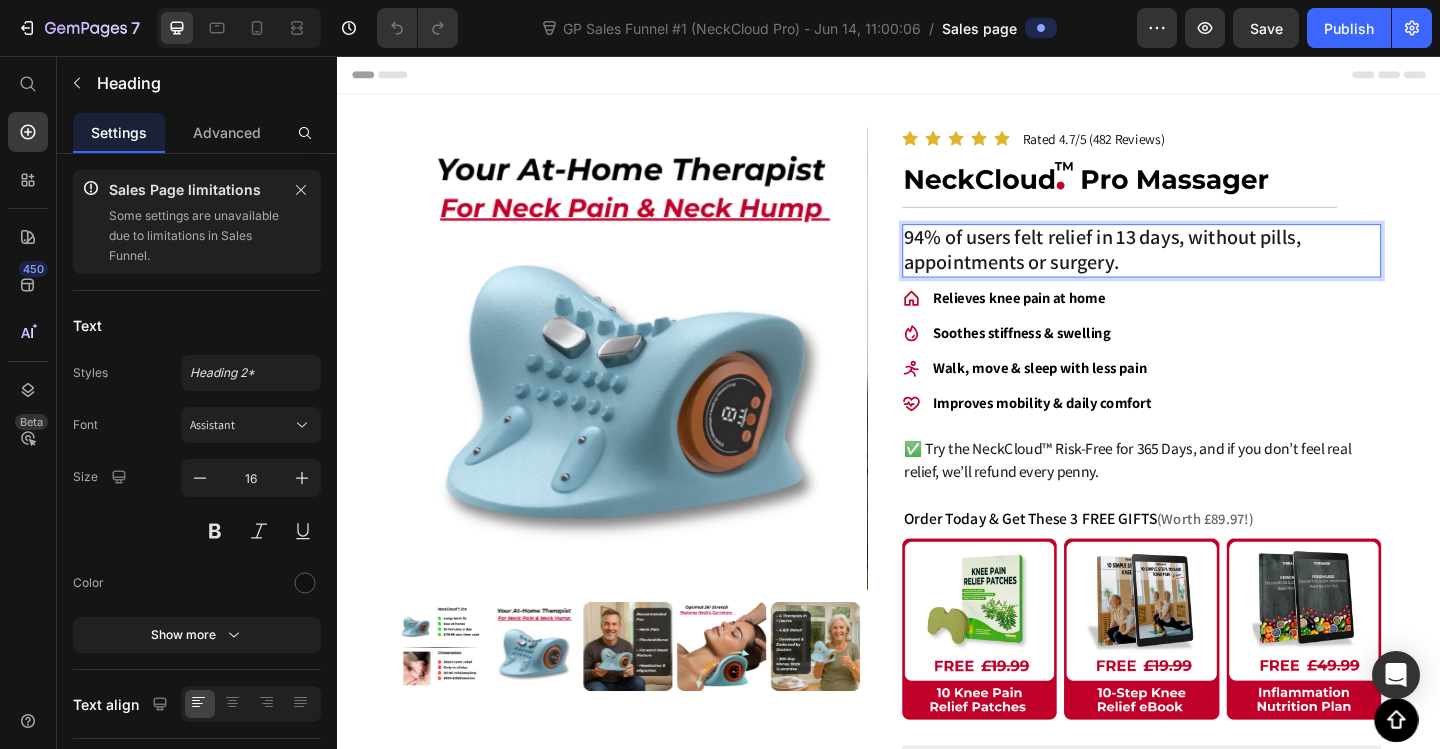click on "94% of users felt relief in 13 days, without pills, appointments or surgery." at bounding box center [1170, 266] 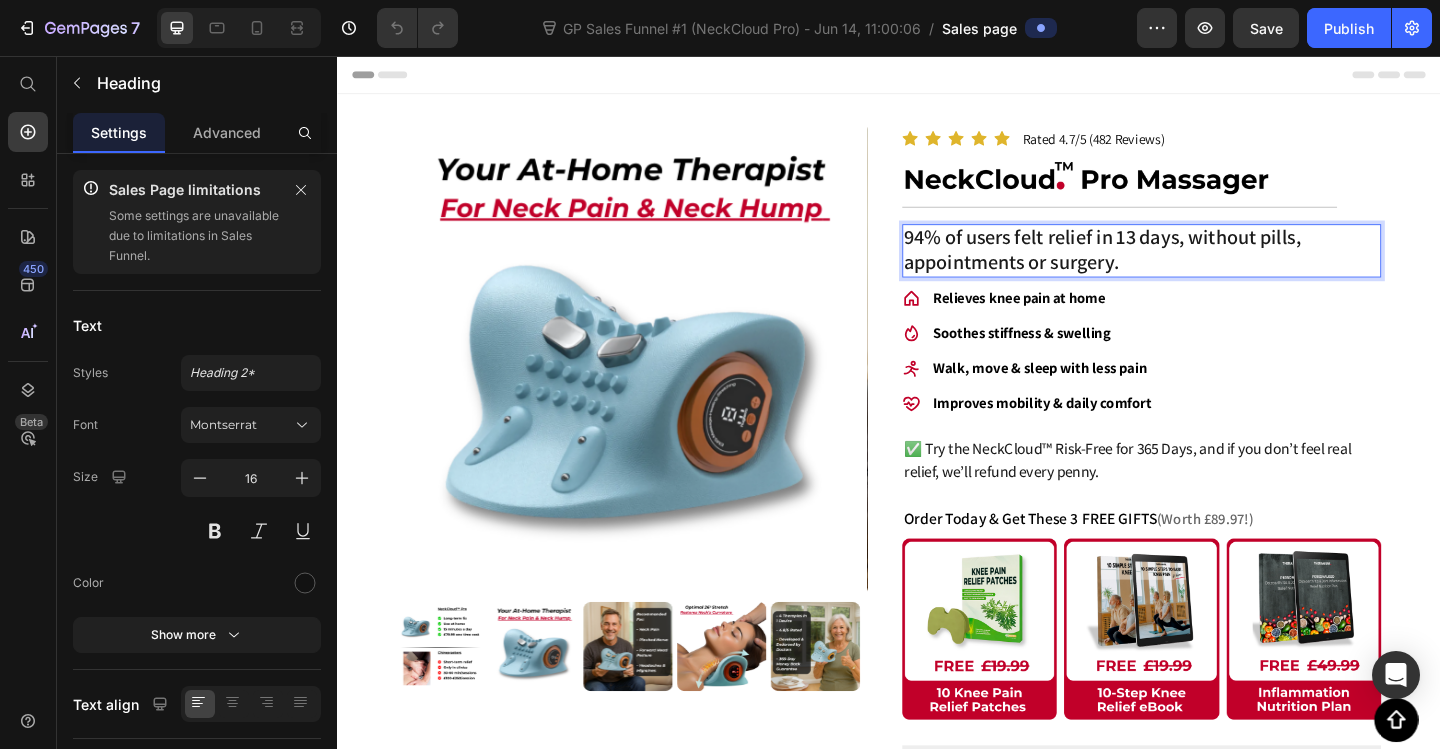 click on "94% of users felt relief in 13 days, without pills, appointments or surgery." at bounding box center [1170, 266] 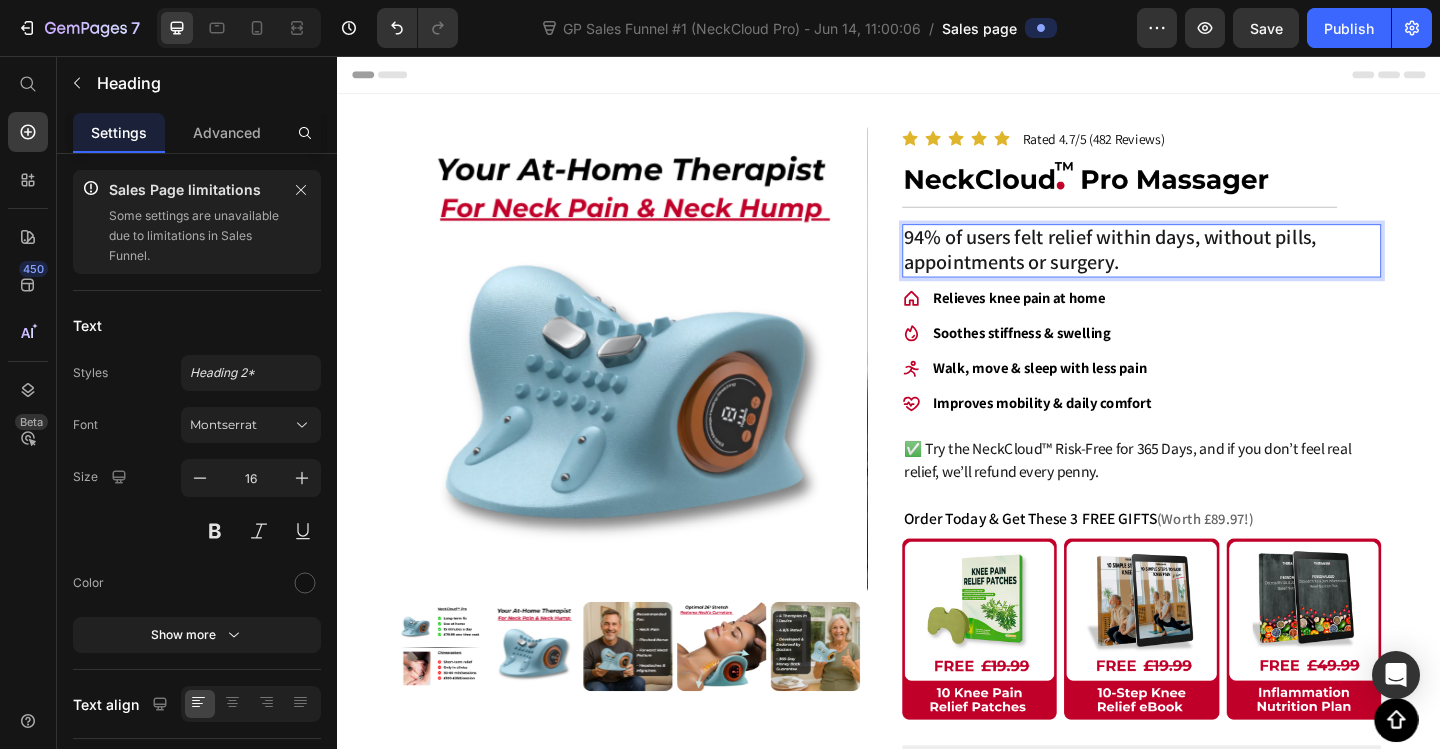 click on "94% of users felt relief within days, without pills, appointments or surgery." at bounding box center [1212, 268] 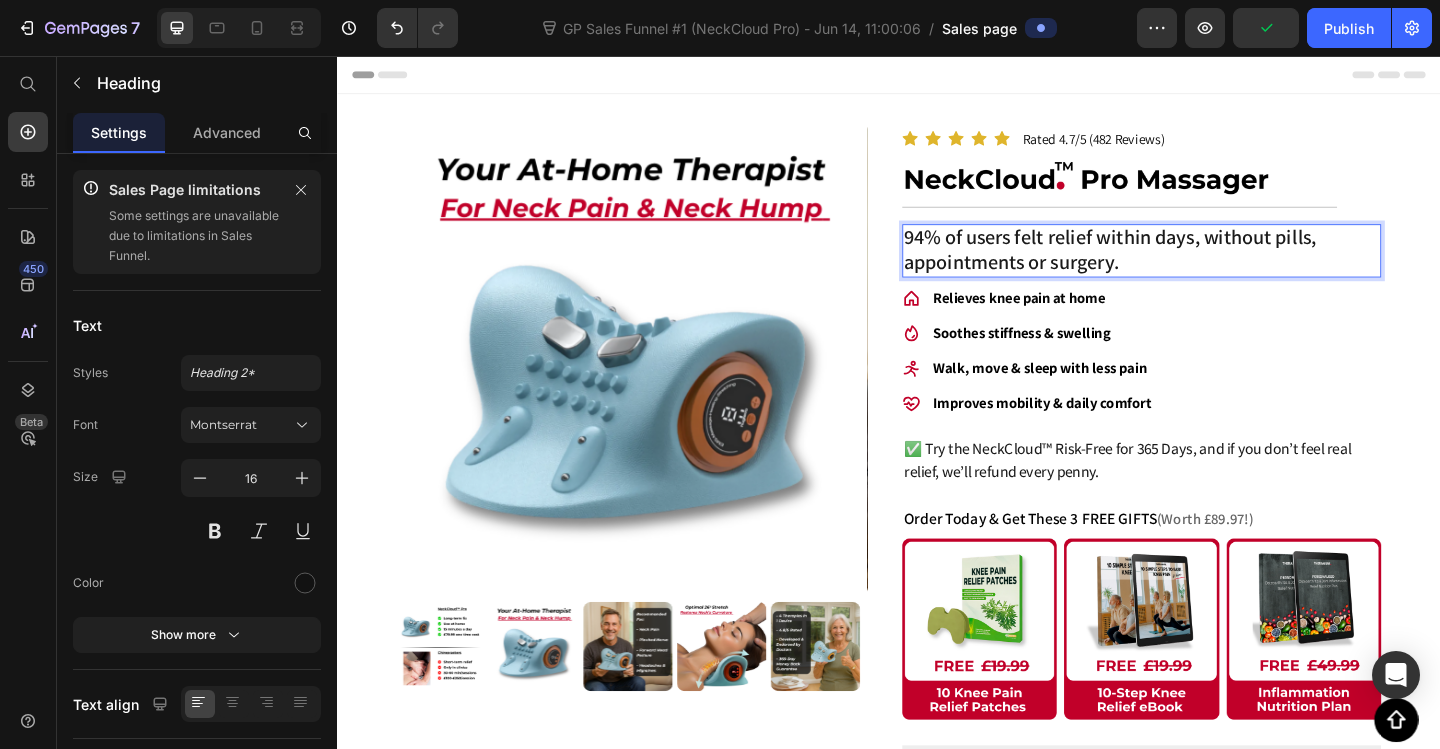click on "94% of users felt relief within days, without pills, appointments or surgery." at bounding box center [1178, 266] 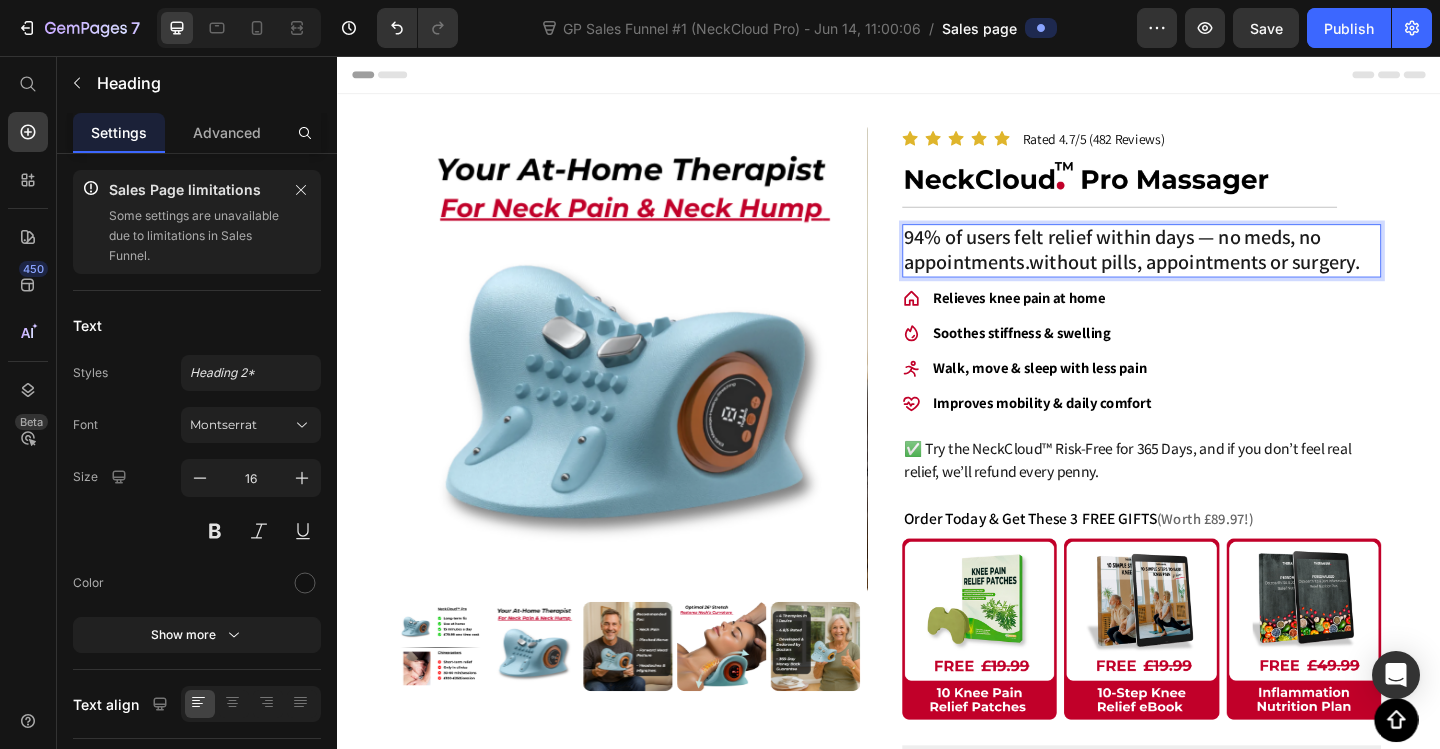 click on "94% of users felt relief within days — no meds, no appointments.without pills, appointments or surgery." at bounding box center [1202, 266] 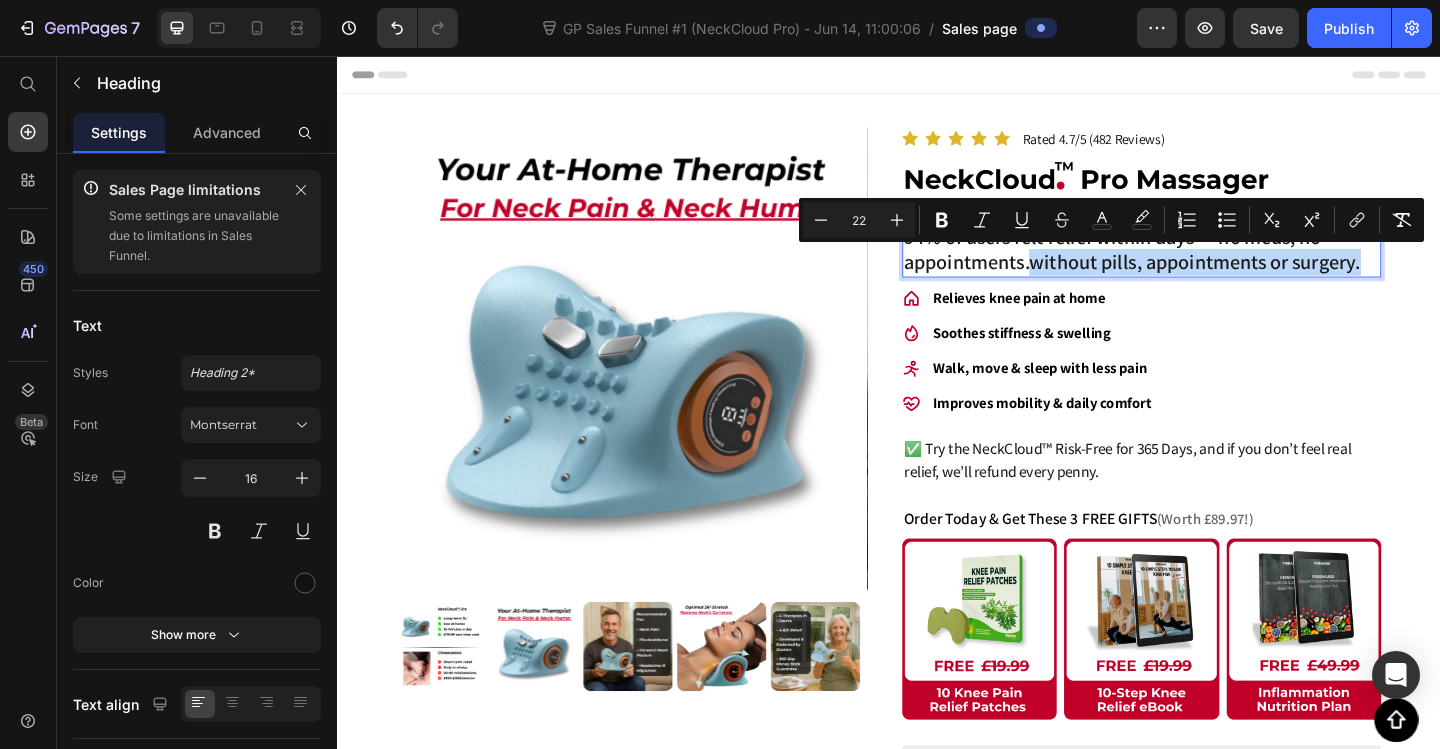 drag, startPoint x: 1224, startPoint y: 284, endPoint x: 1249, endPoint y: 318, distance: 42.201897 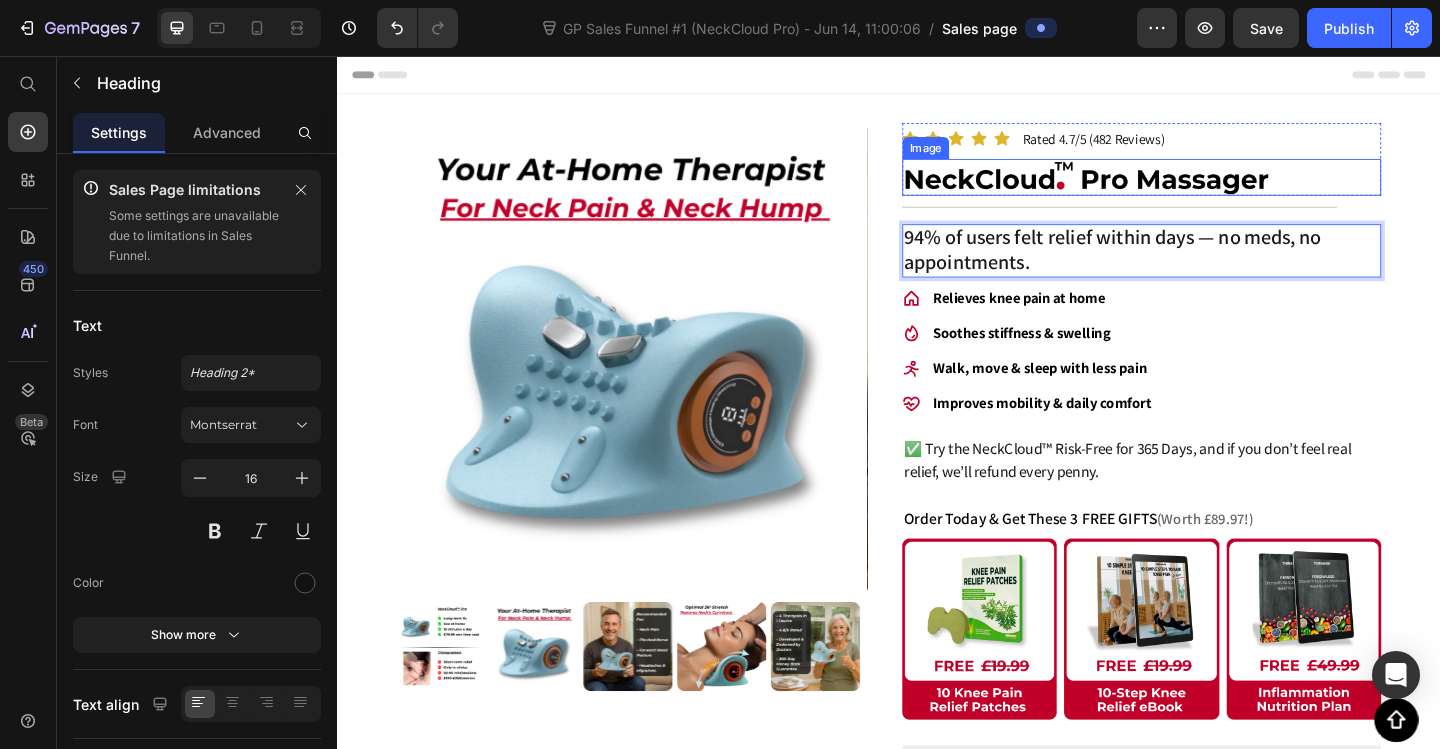 click at bounding box center (1212, 188) 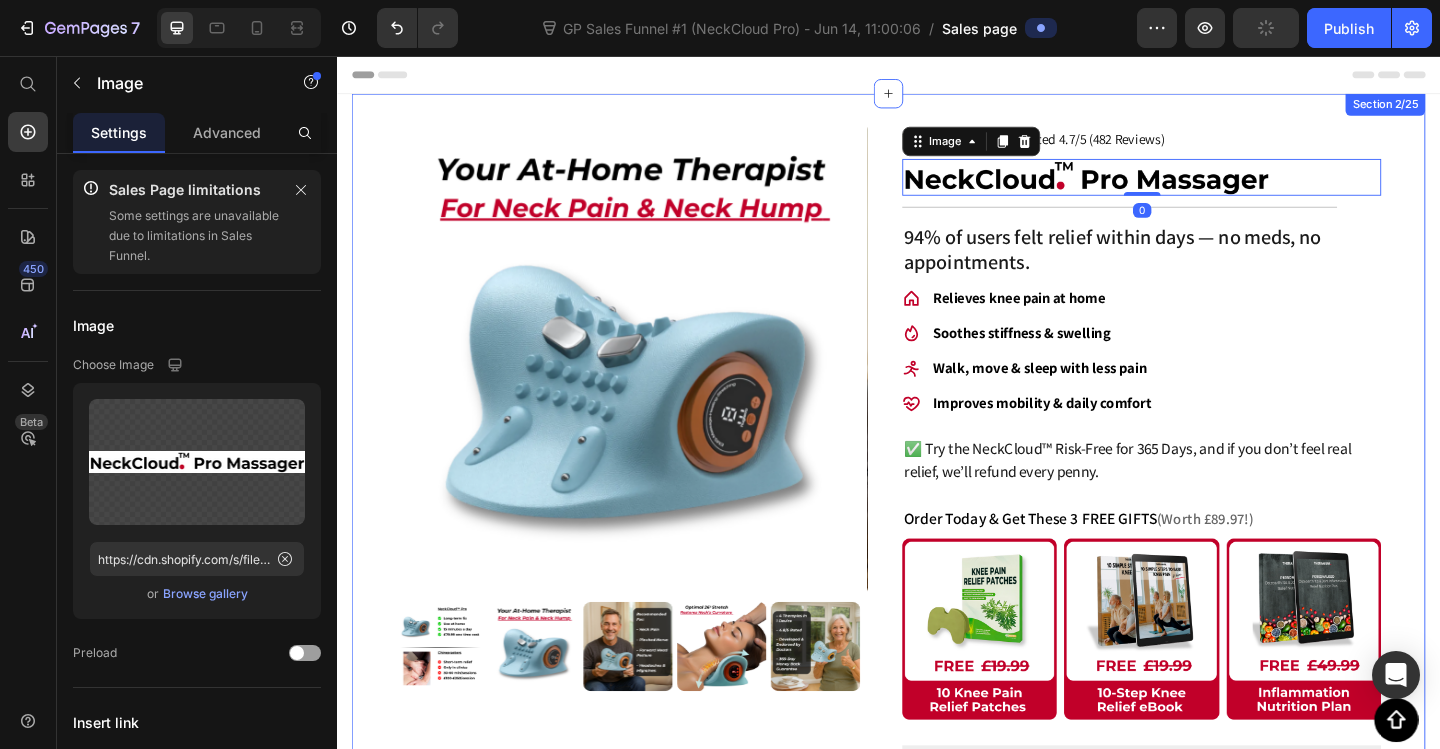 click on "Product Images Icon Icon Icon Icon Icon Rated 4.7/5 (482 Reviews) Text block Icon List Hoz Image   0 Row                Title Line ⁠⁠⁠⁠⁠⁠⁠ 94% of users felt relief within days — no meds, no appointments. Heading
Relieves knee pain at home
Soothes stiffness & swelling
Walk, move & sleep with less pain
Improves mobility & daily comfort Item list ✅   Try the NeckCloud™ Risk-Free for 365 Days, and if you don’t feel real relief, we’ll refund every penny. Text Block Order Today & Get These 3 FREE GIFTS  (Worth £89.97!) Text Block Image Image Image Row
Publish the page to see the content.
Wide Bundle App 🛡️  365-Day Money-Back Guarantee Text Block Image Row Image                Title Line
🔒 What's Covered (Lifetime Warranty)
🚚 Delivery Times & Tracking Info" at bounding box center (937, 810) 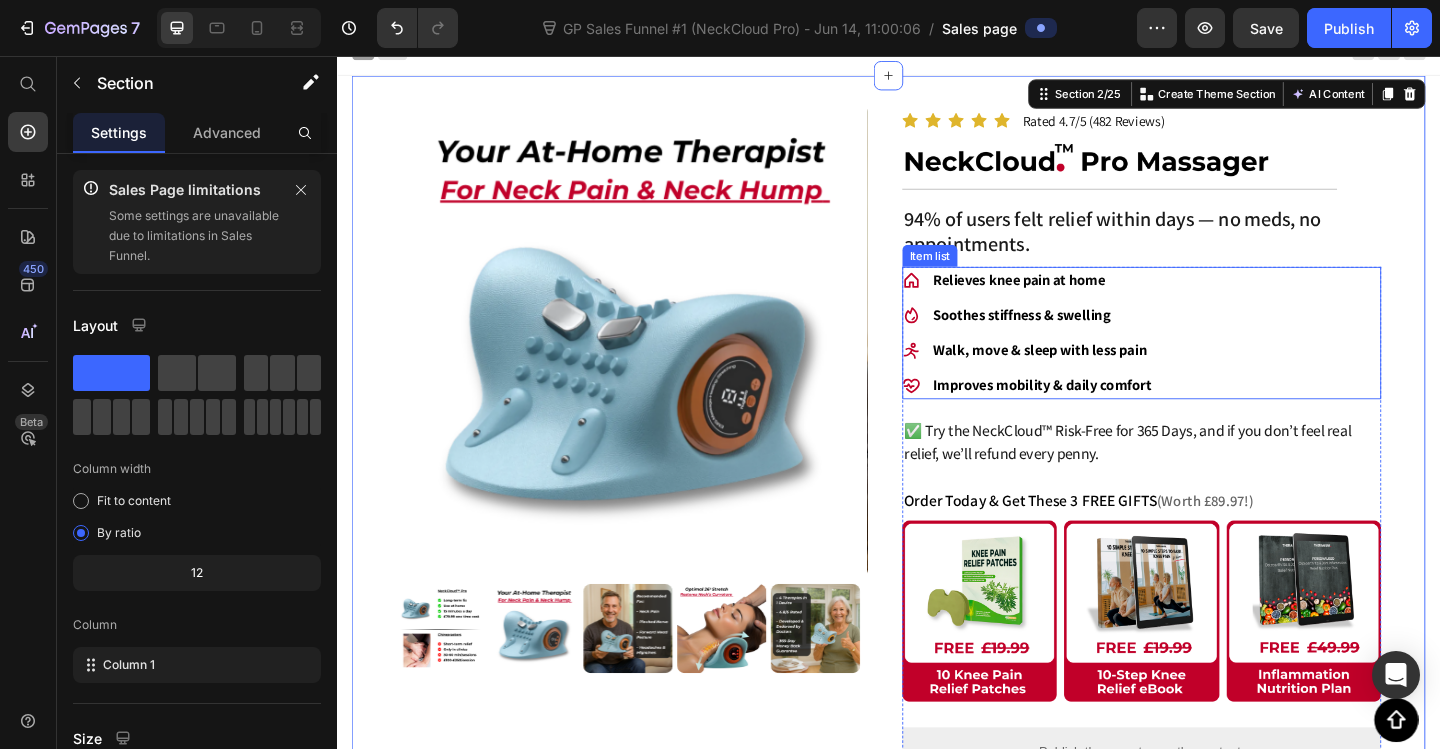 scroll, scrollTop: 0, scrollLeft: 0, axis: both 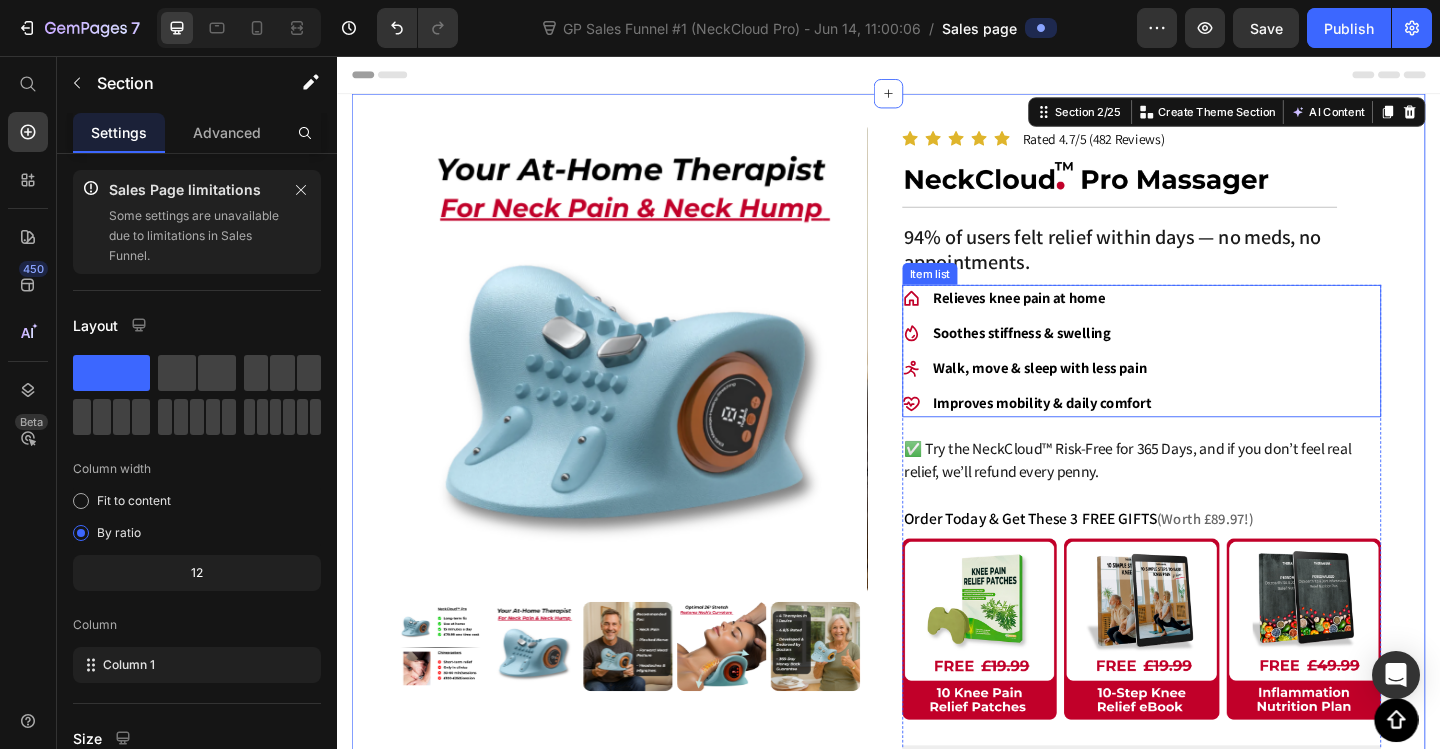 click on "Relieves knee pain at home" at bounding box center (1079, 319) 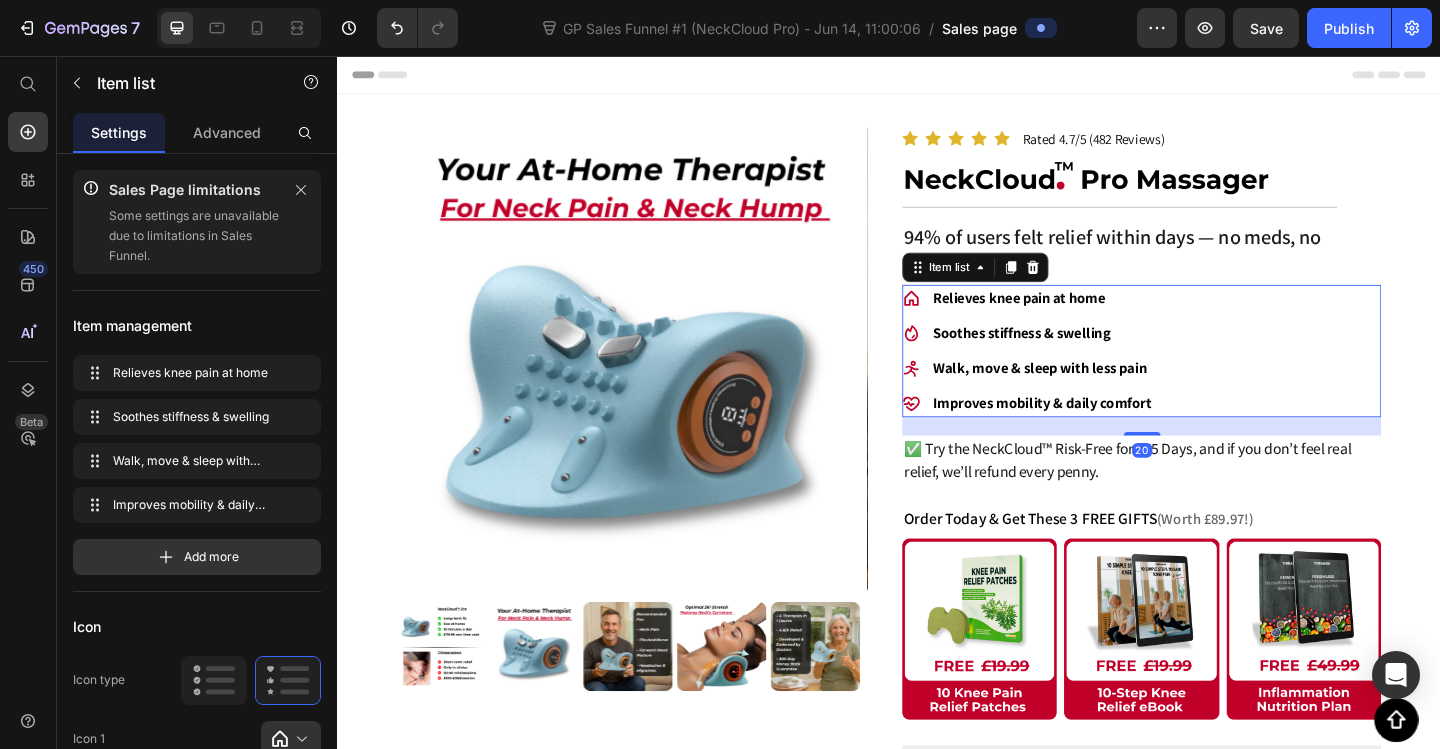 click on "Relieves knee pain at home" at bounding box center (1079, 319) 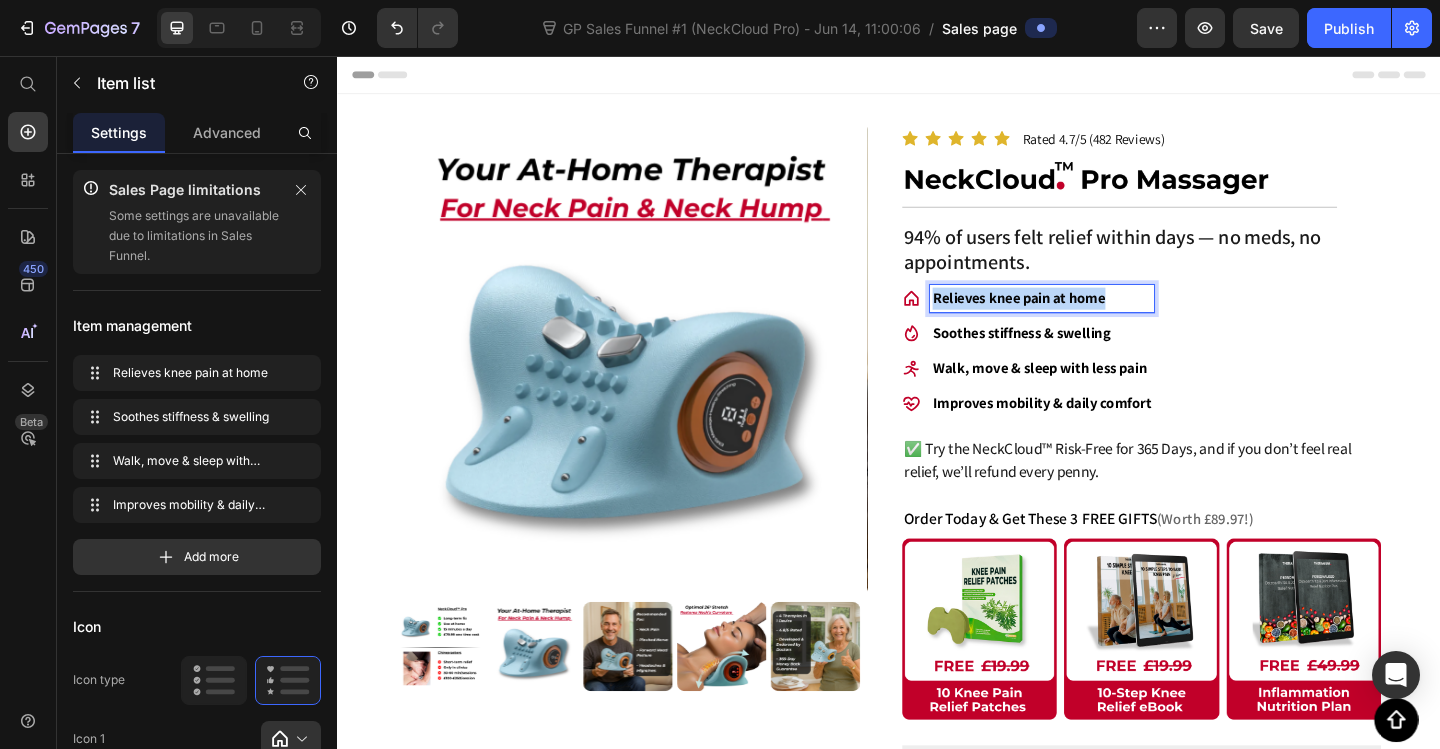 drag, startPoint x: 981, startPoint y: 316, endPoint x: 1205, endPoint y: 326, distance: 224.2231 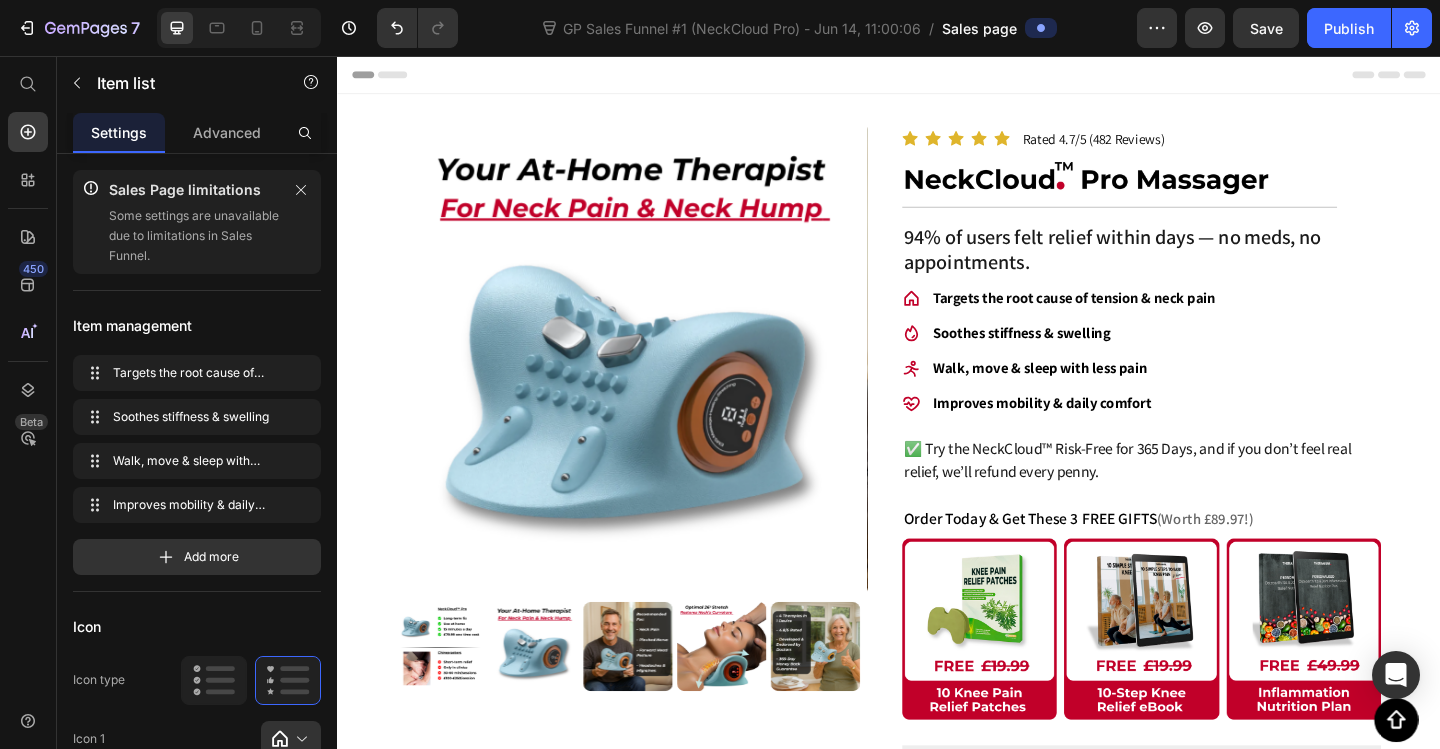 click on "Targets the root cause of tension & neck pain
Soothes stiffness & swelling
Walk, move & sleep with less pain
Improves mobility & daily comfort" at bounding box center [1212, 377] 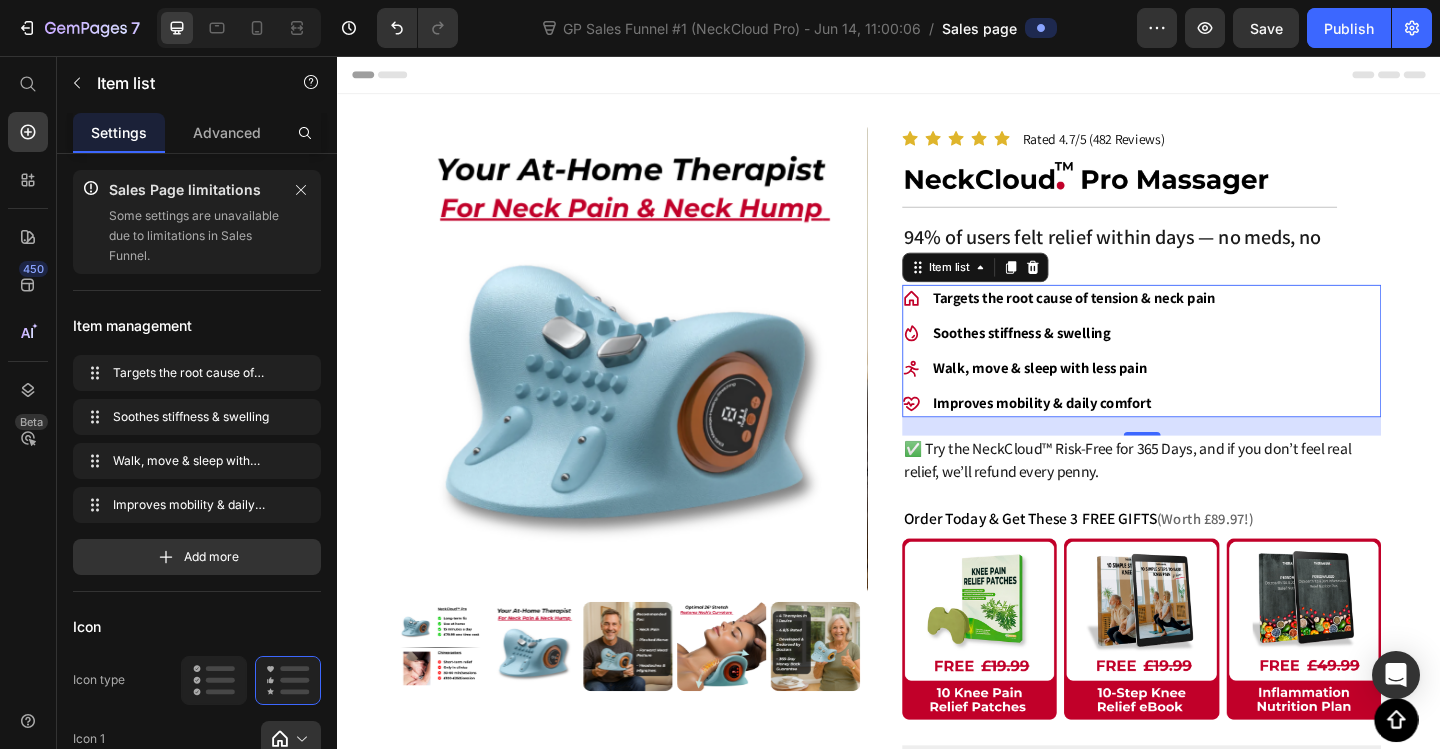 click on "Soothes stiffness & swelling" at bounding box center (1138, 358) 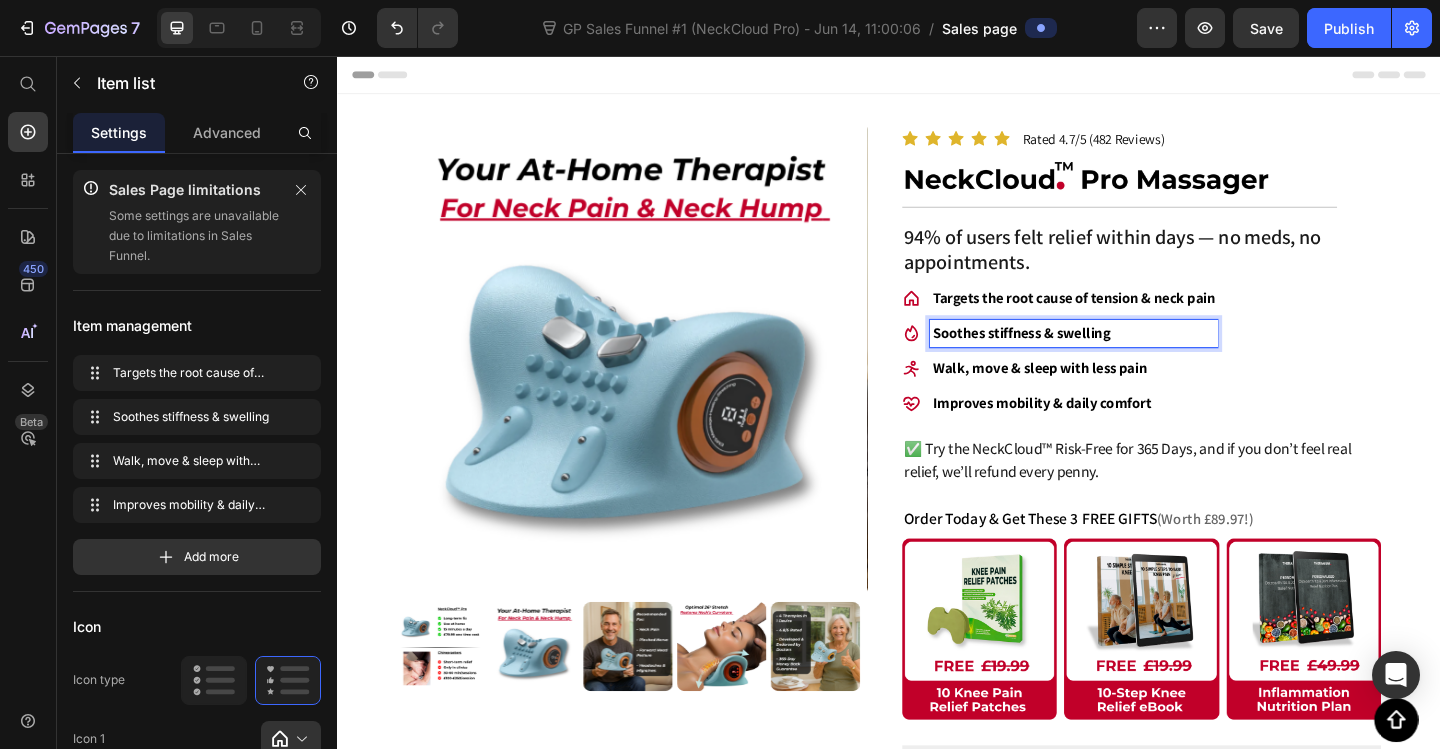 click 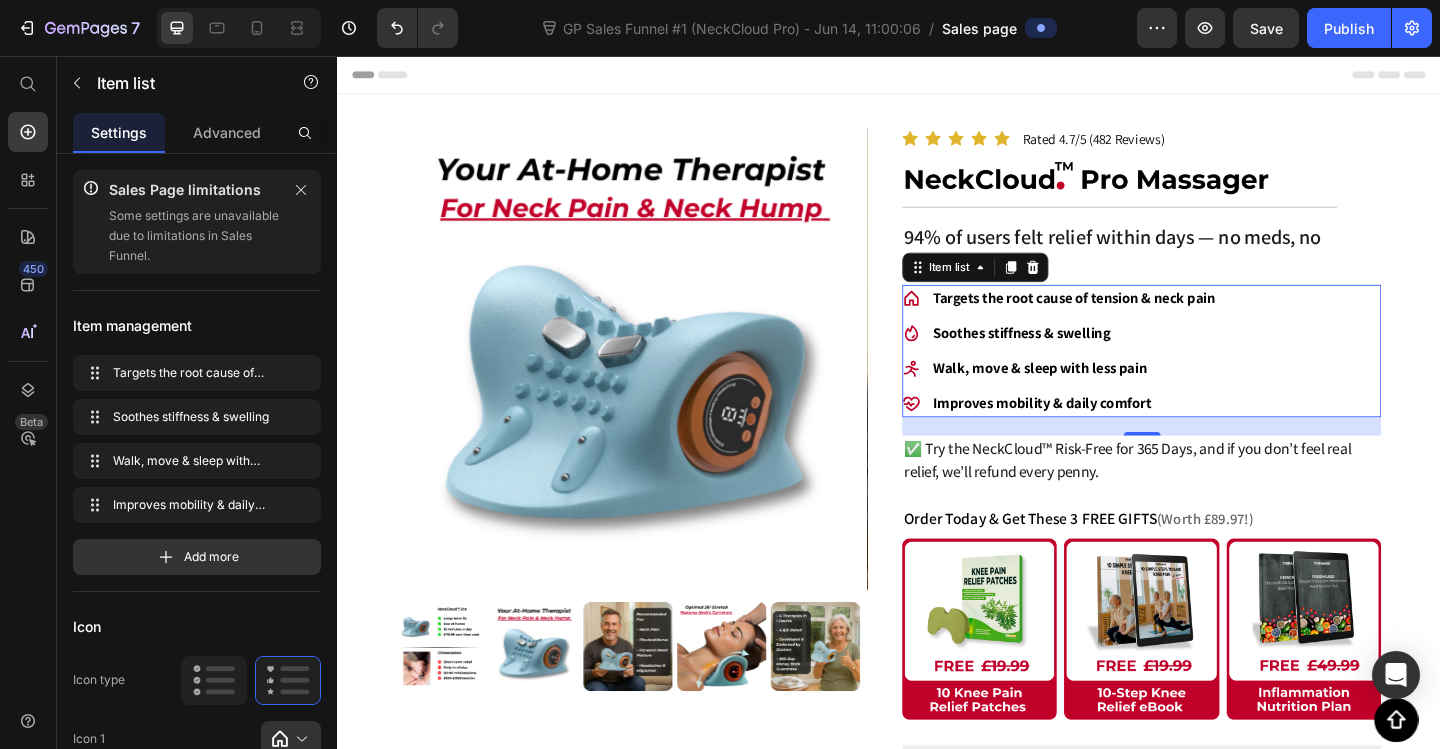 click on "Soothes stiffness & swelling" at bounding box center [1081, 357] 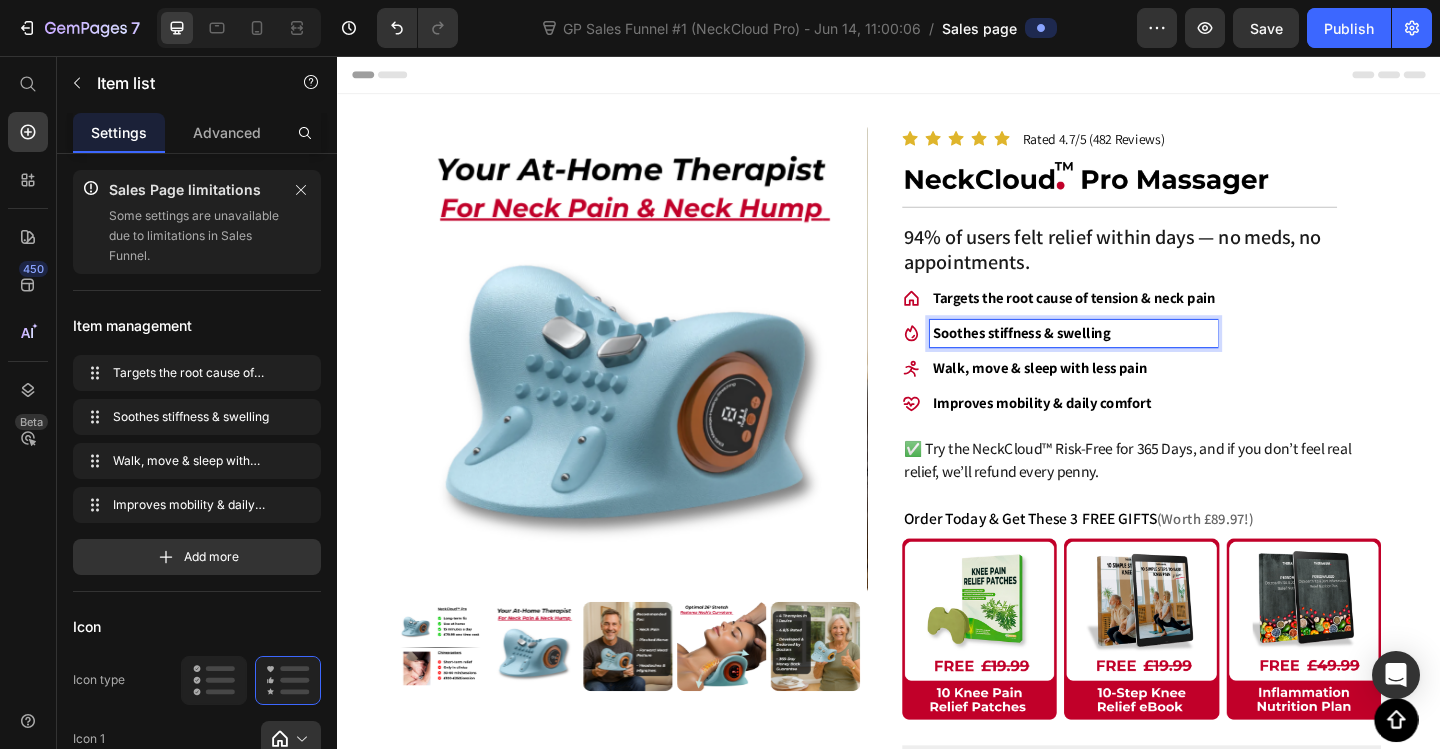 click on "Soothes stiffness & swelling" at bounding box center [1081, 357] 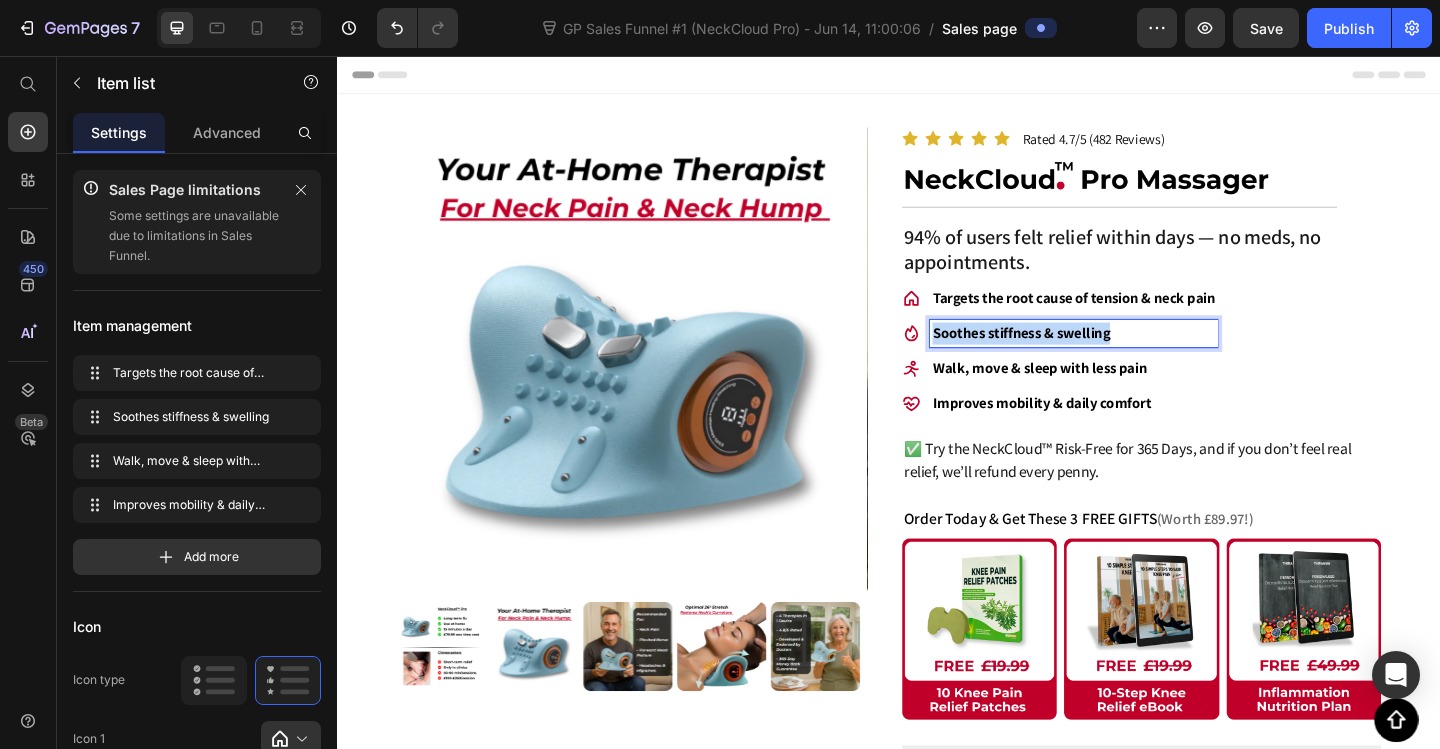 drag, startPoint x: 980, startPoint y: 350, endPoint x: 1208, endPoint y: 367, distance: 228.63289 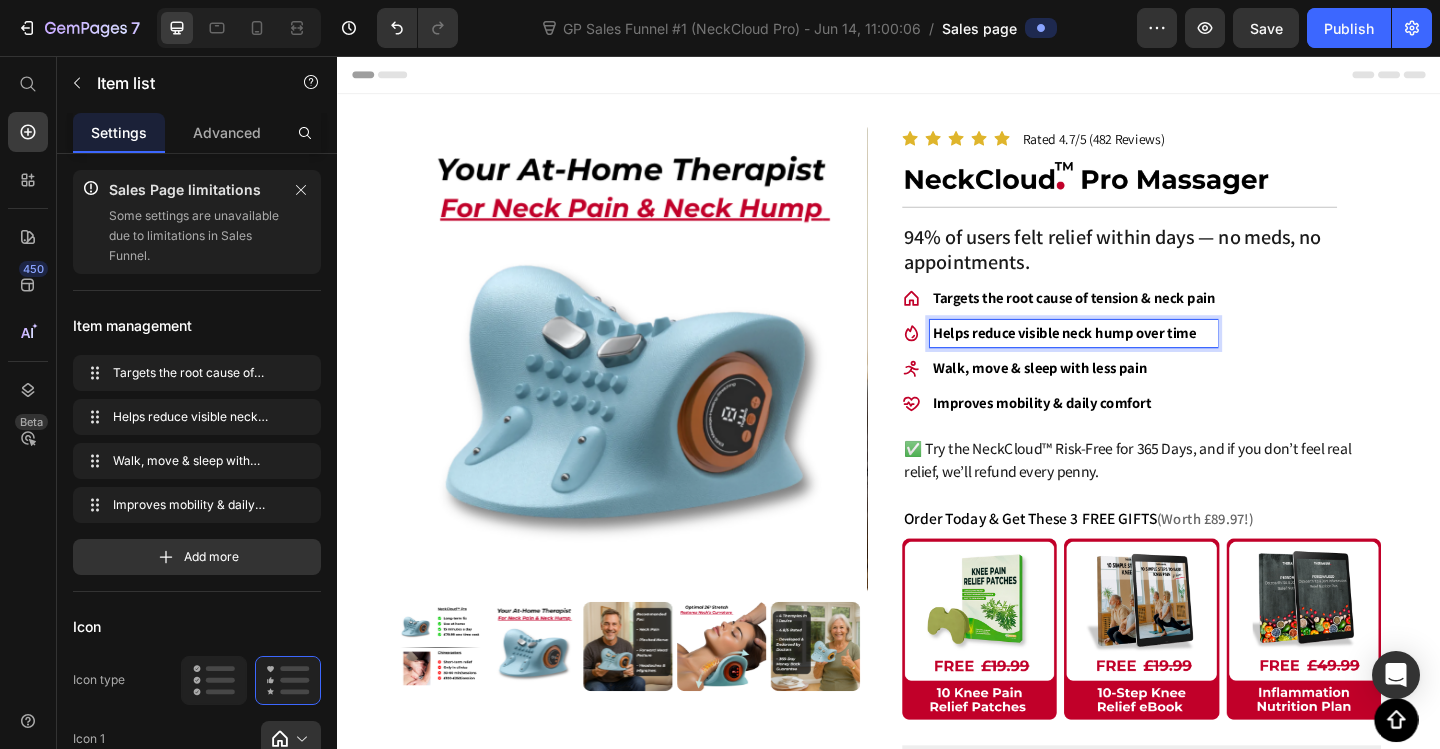click on "Walk, move & sleep with less pain" at bounding box center (1101, 395) 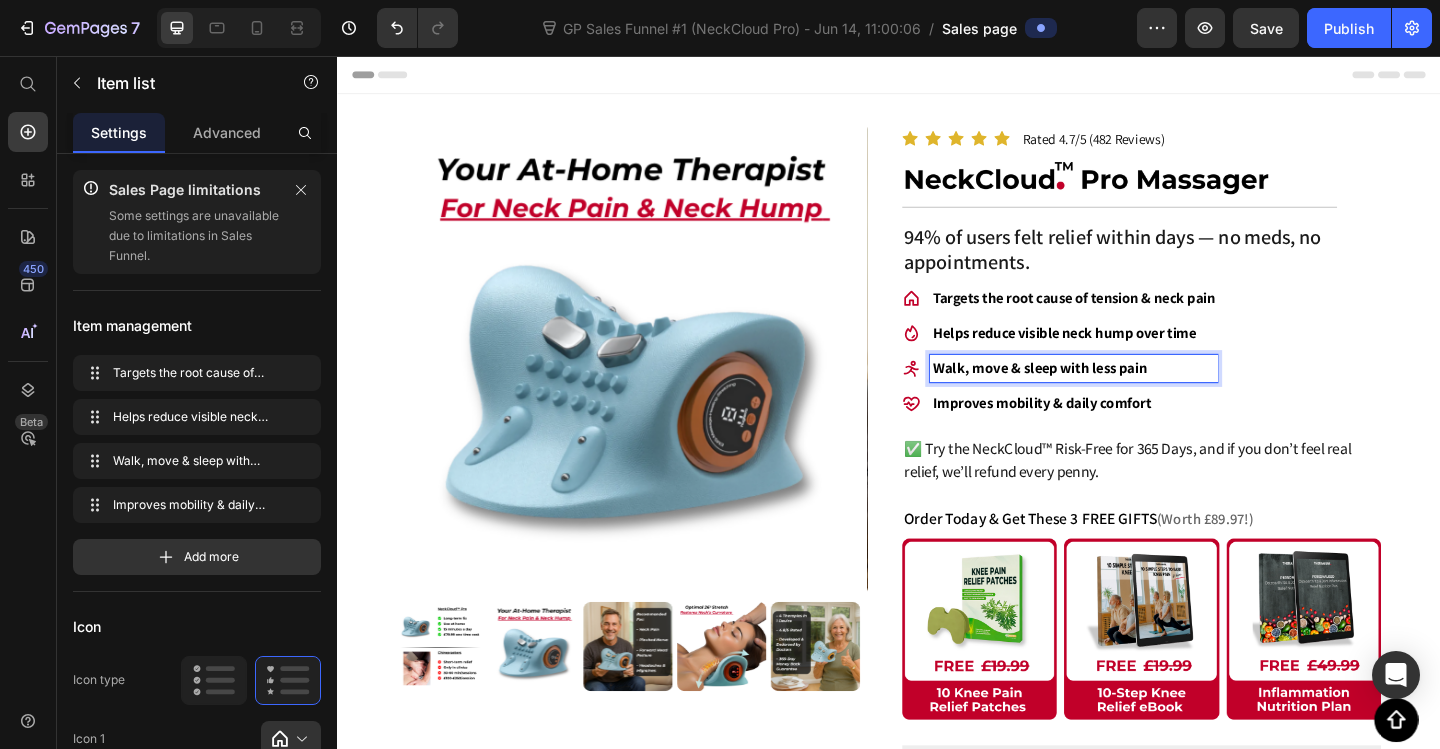 click on "Walk, move & sleep with less pain" at bounding box center [1101, 395] 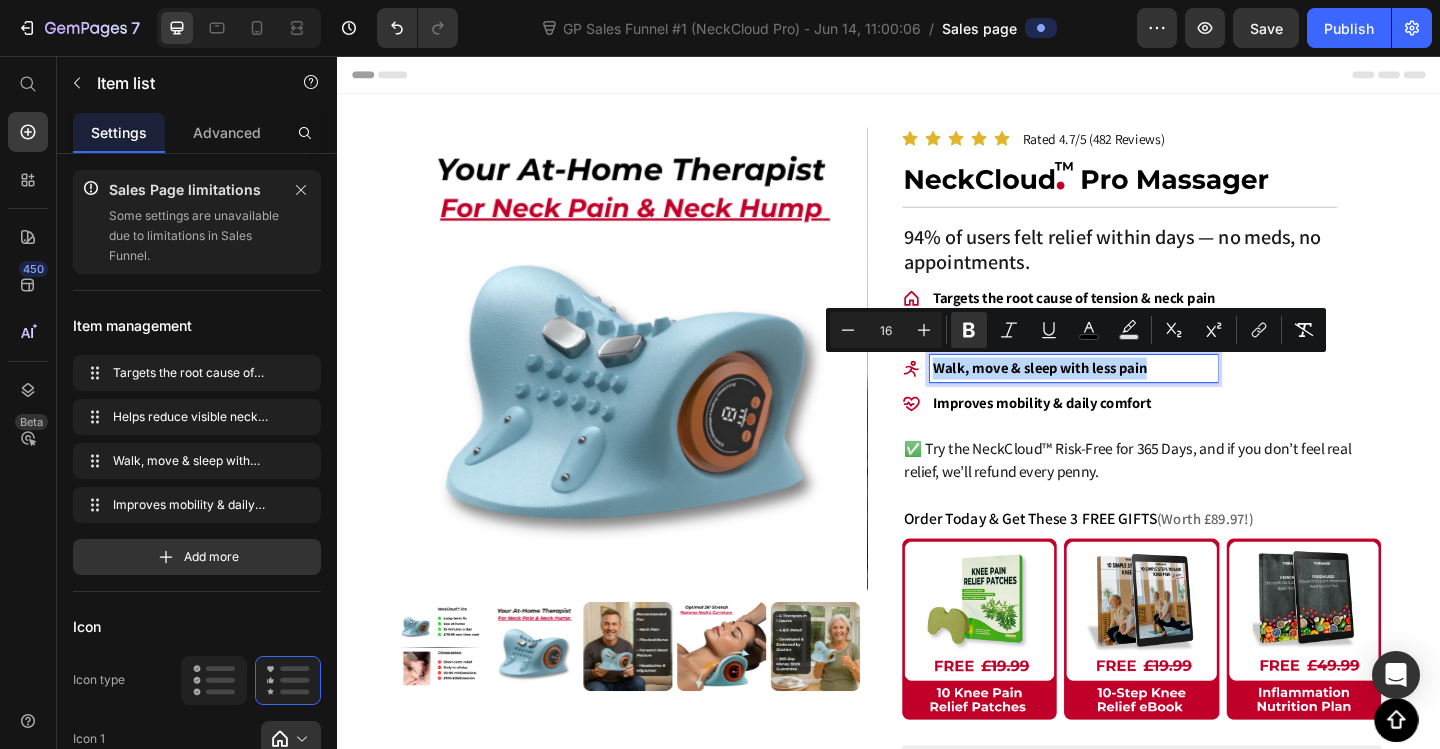 drag, startPoint x: 980, startPoint y: 389, endPoint x: 1257, endPoint y: 398, distance: 277.14618 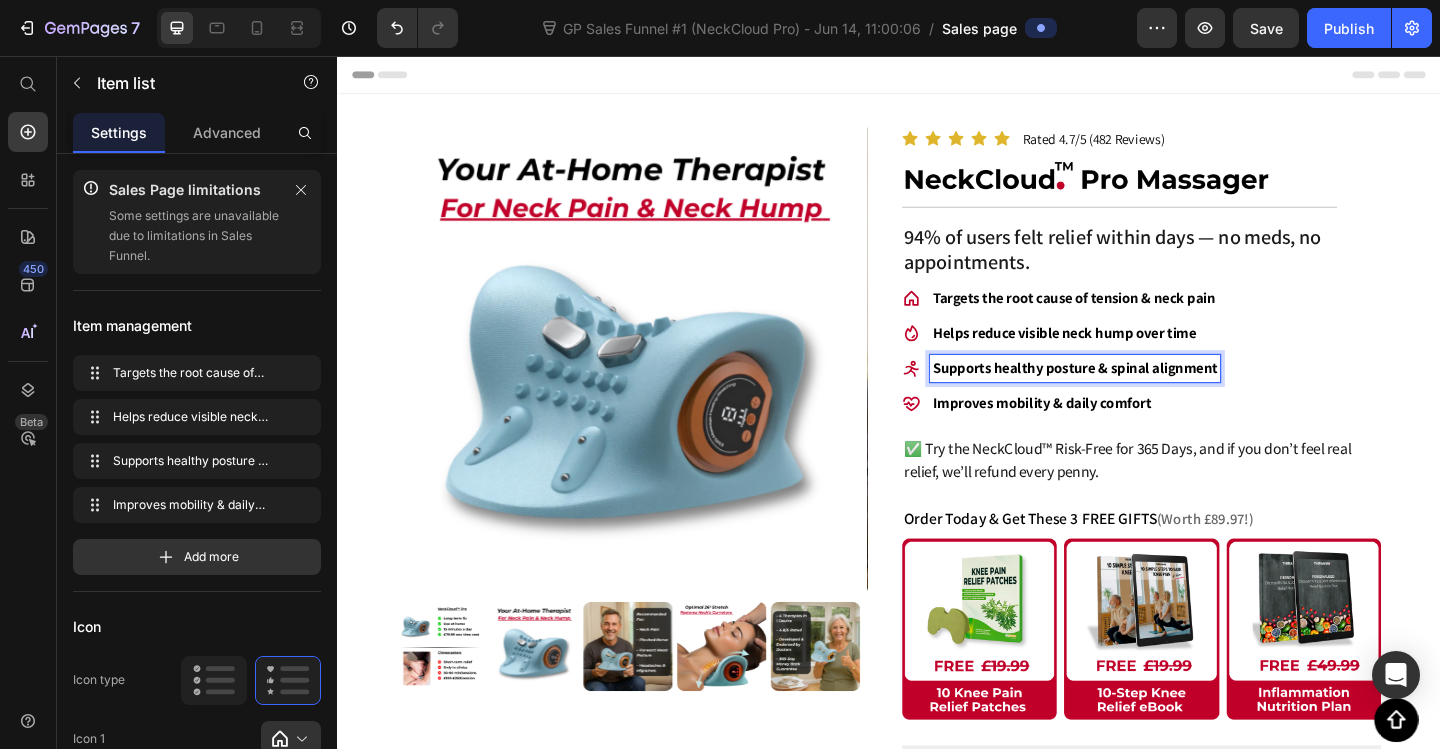 click on "Improves mobility & daily comfort" at bounding box center (1104, 433) 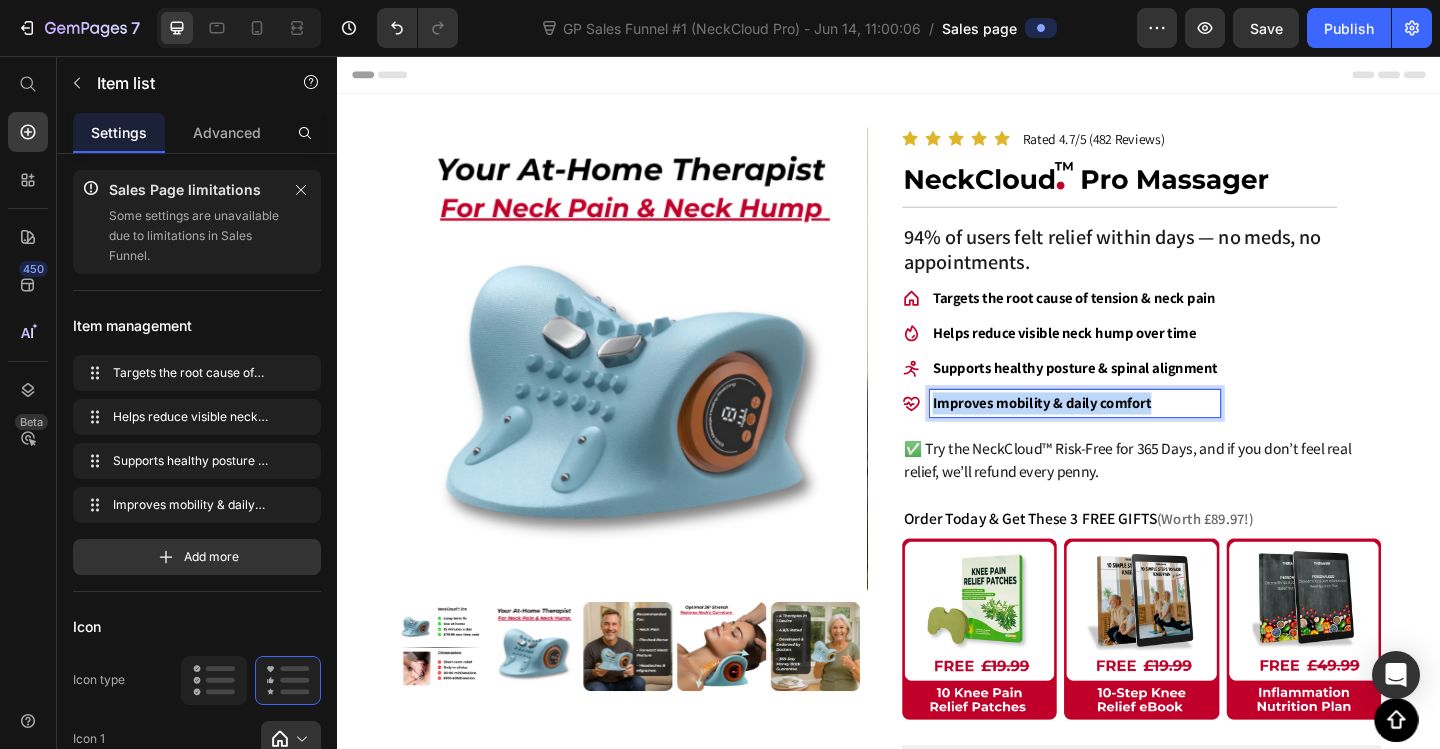 drag, startPoint x: 979, startPoint y: 430, endPoint x: 1261, endPoint y: 441, distance: 282.21445 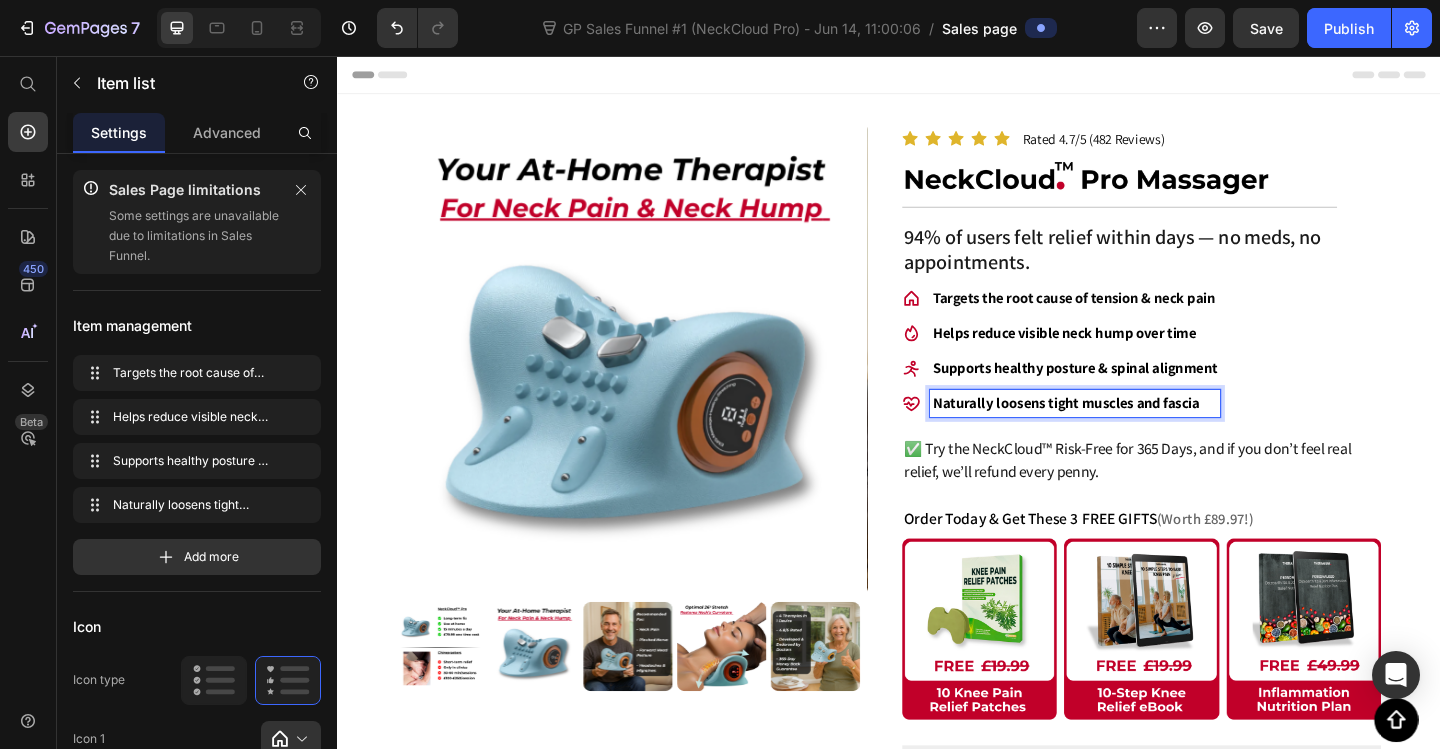 click on "Targets the root cause of tension & neck pain
Helps reduce visible neck hump over time
Supports healthy posture & spinal alignment
Naturally loosens tight muscles and fascia" at bounding box center (1212, 377) 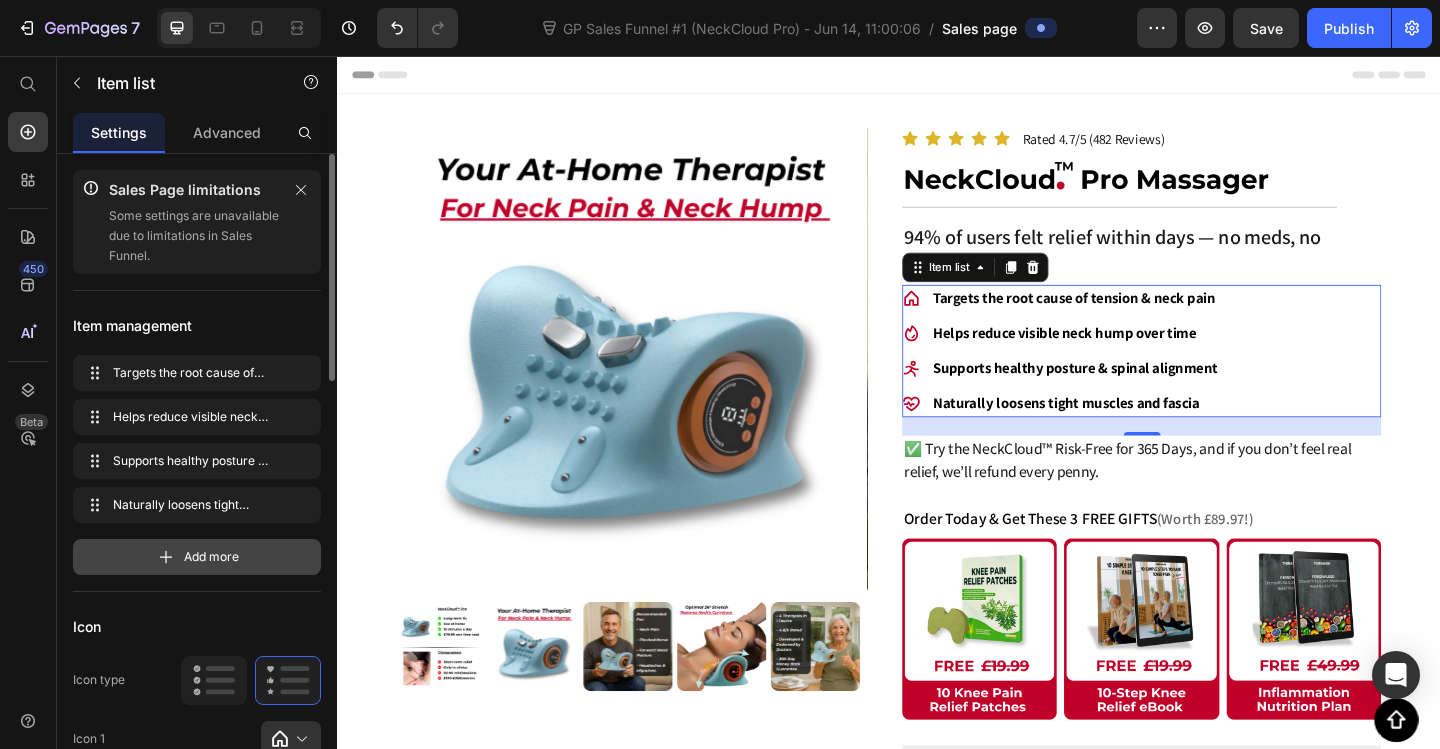 click on "Add more" at bounding box center (197, 557) 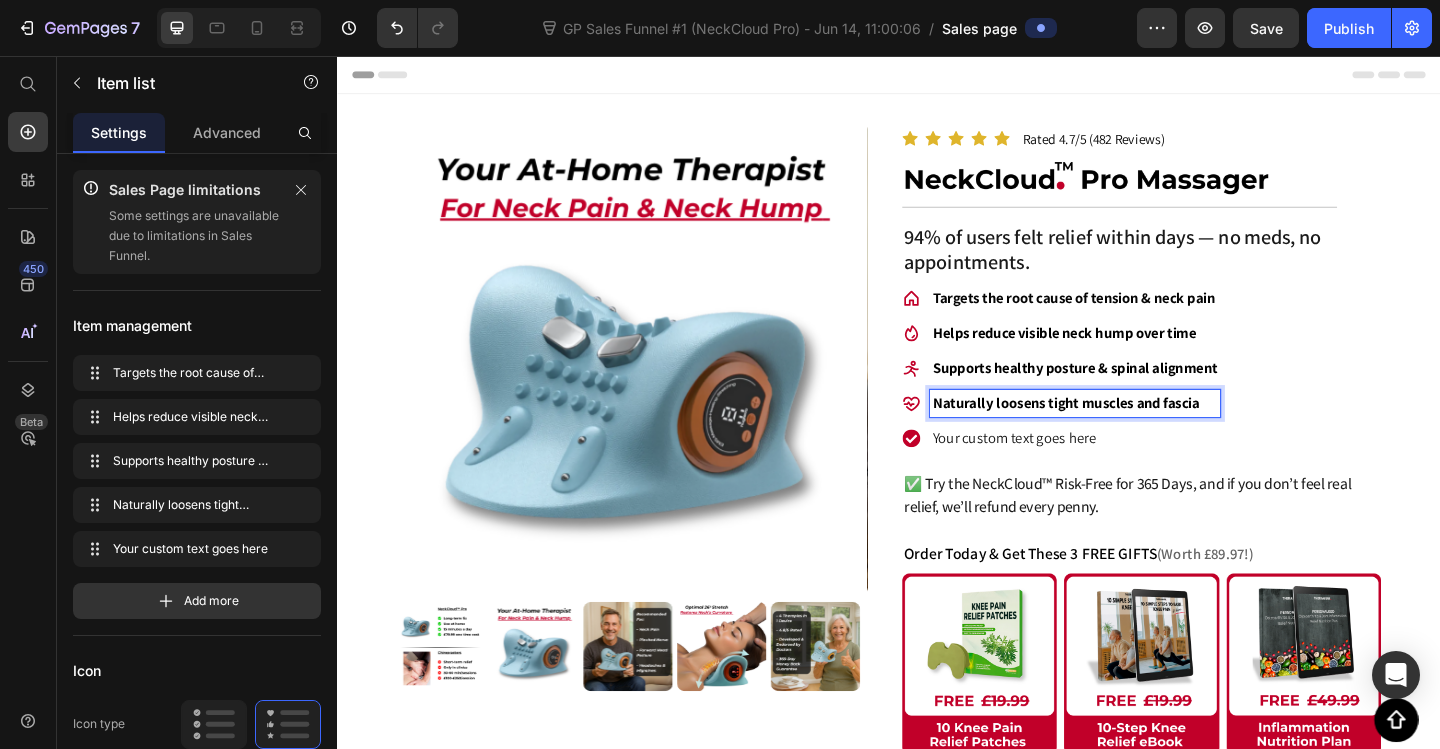 click on "Your custom text goes here" at bounding box center (1140, 472) 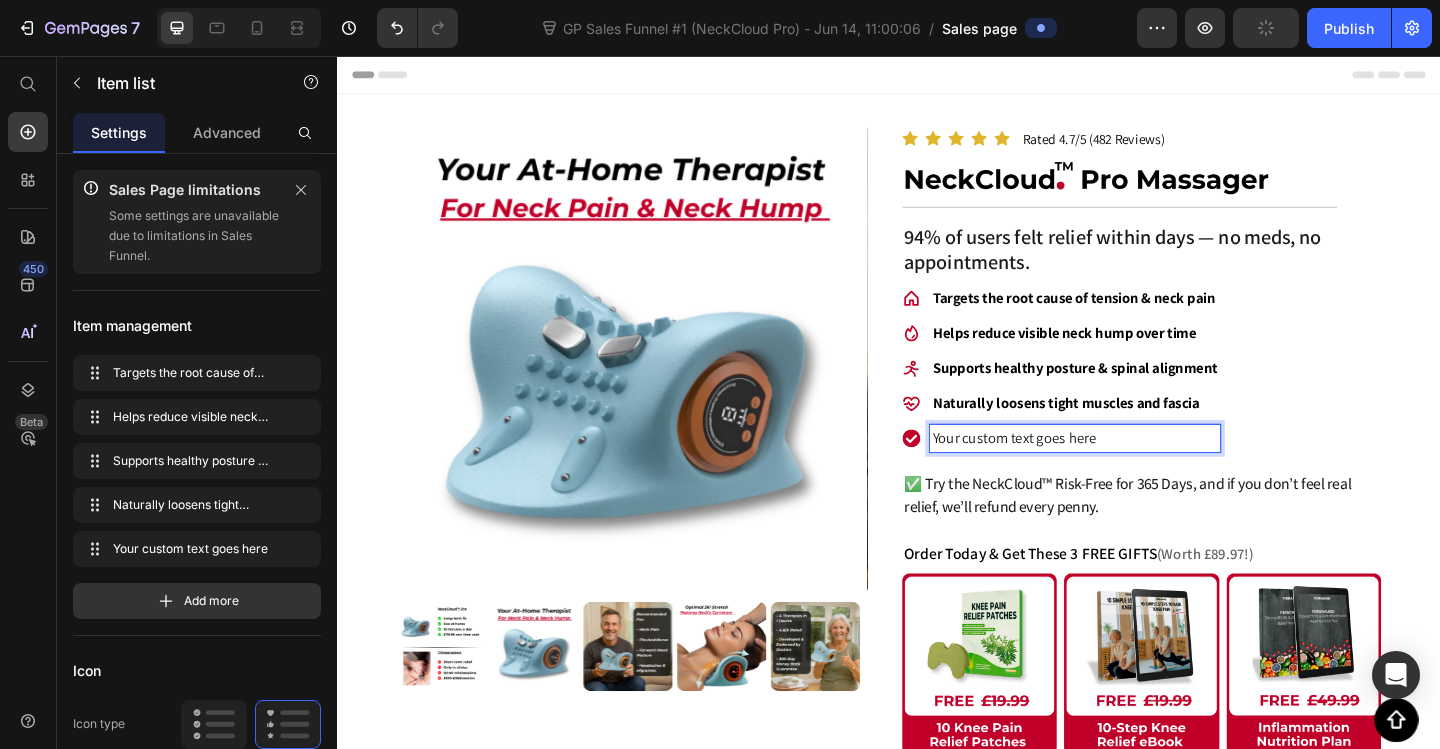 click on "Your custom text goes here" at bounding box center (1140, 472) 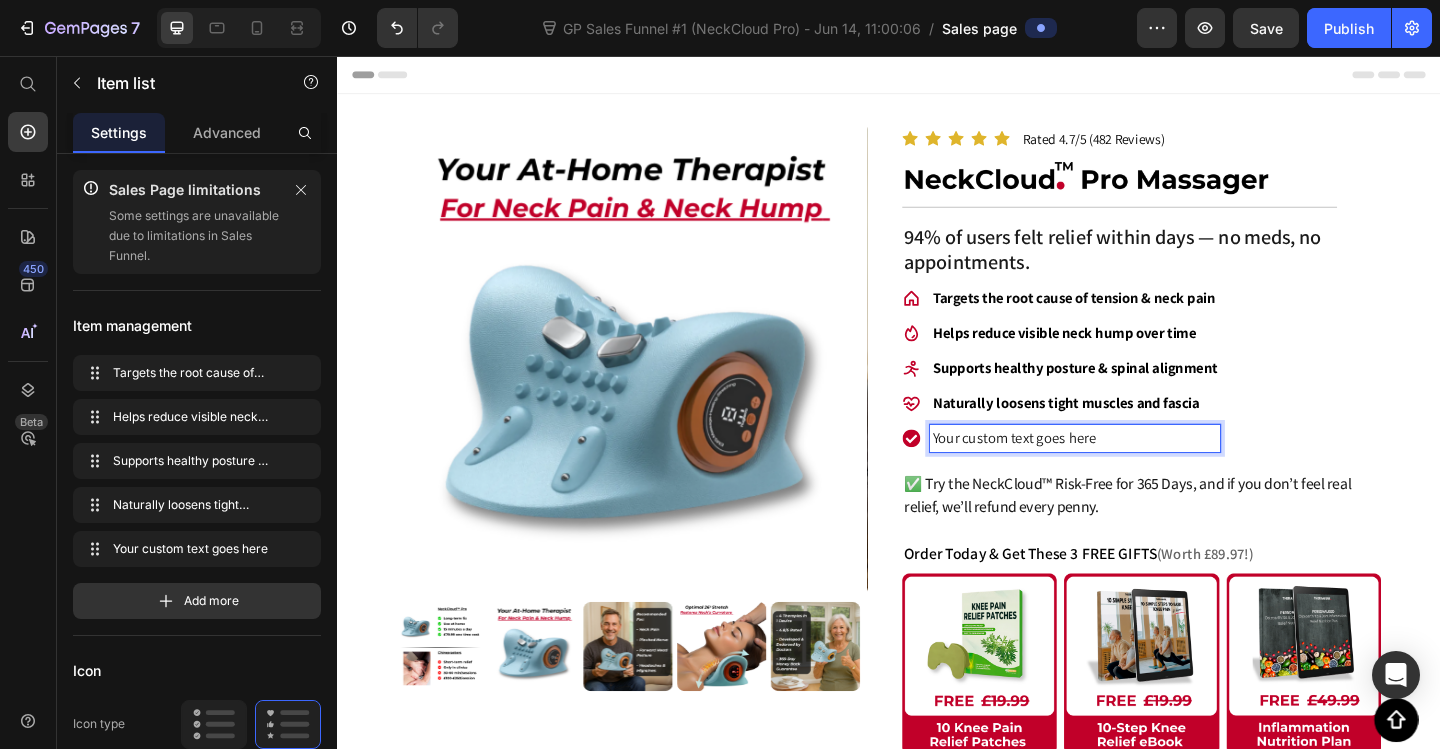 click on "Naturally loosens tight muscles and fascia" at bounding box center [1130, 433] 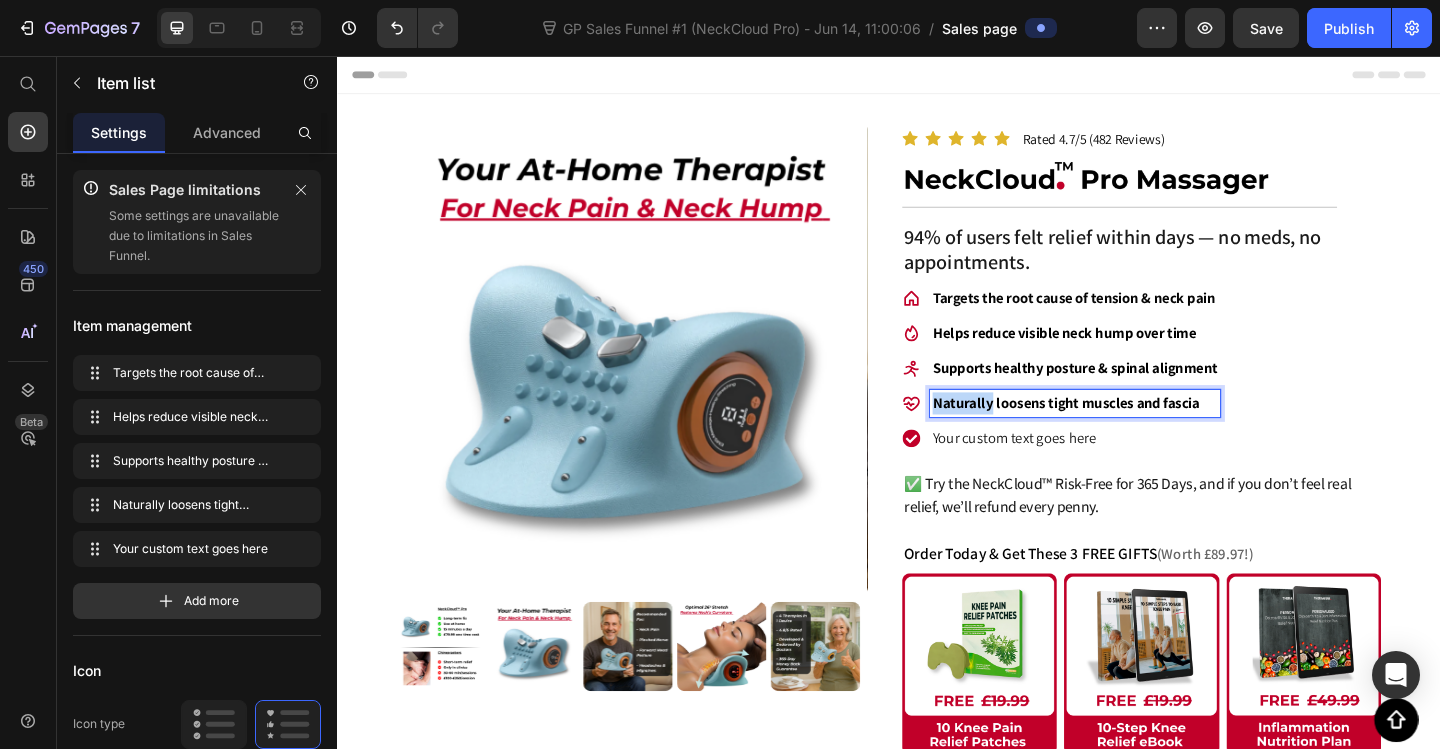 click on "Naturally loosens tight muscles and fascia" at bounding box center (1130, 433) 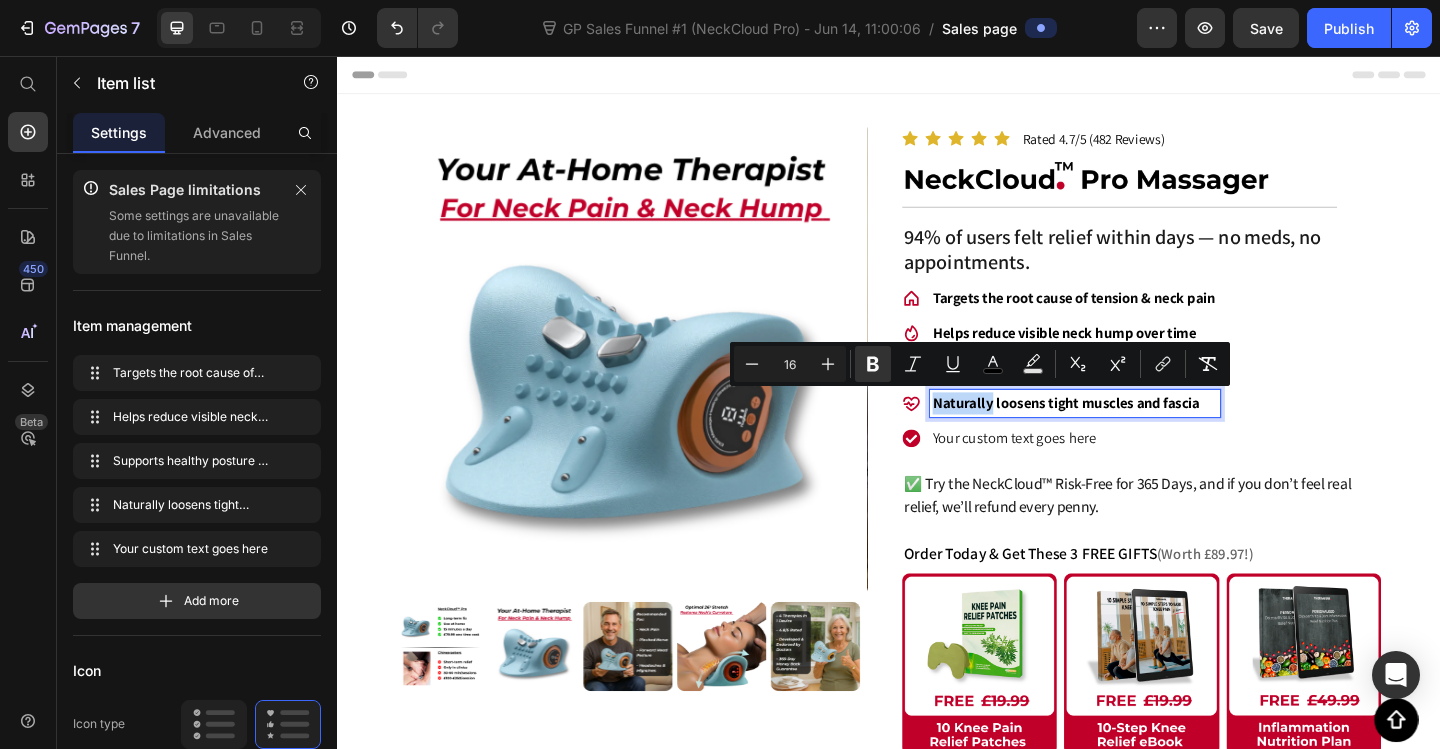 click on "Naturally loosens tight muscles and fascia" at bounding box center (1130, 433) 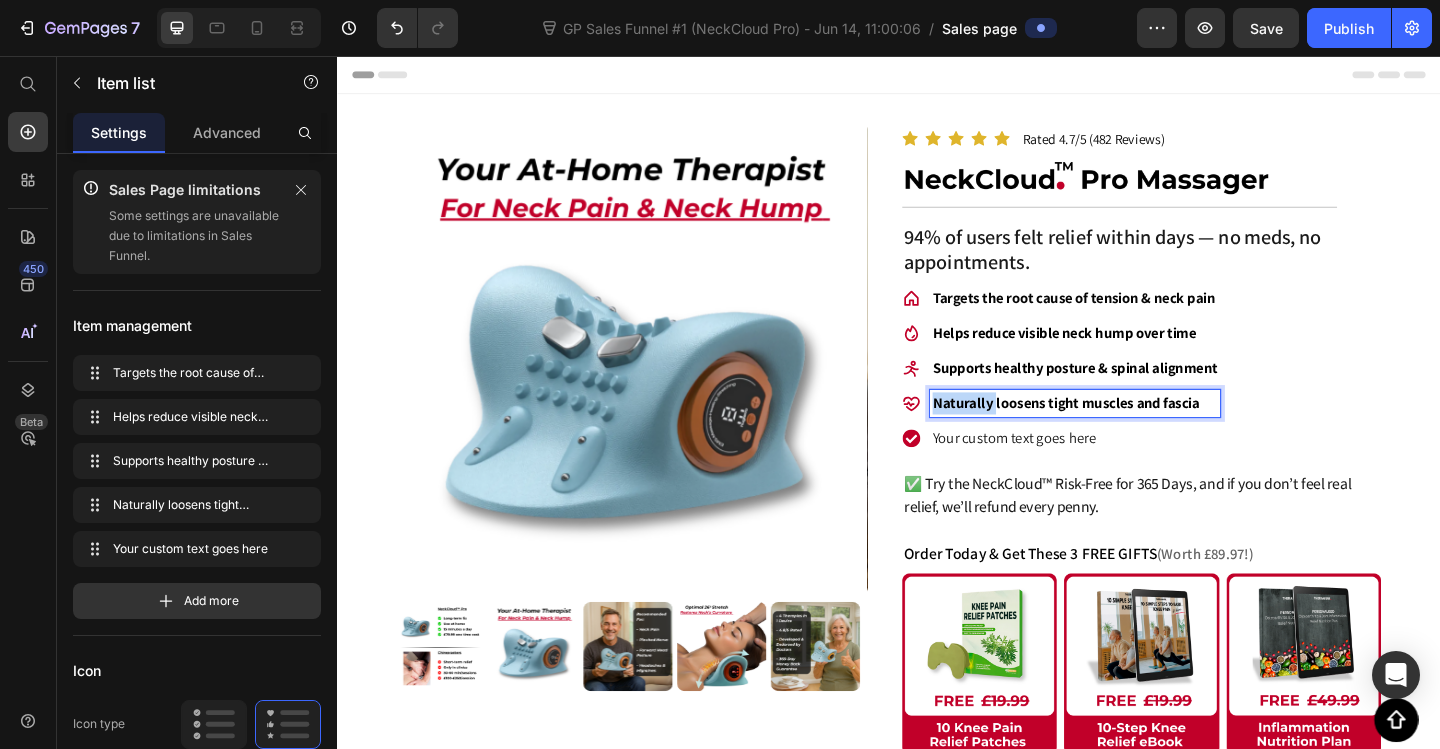 click on "Naturally loosens tight muscles and fascia" at bounding box center [1130, 433] 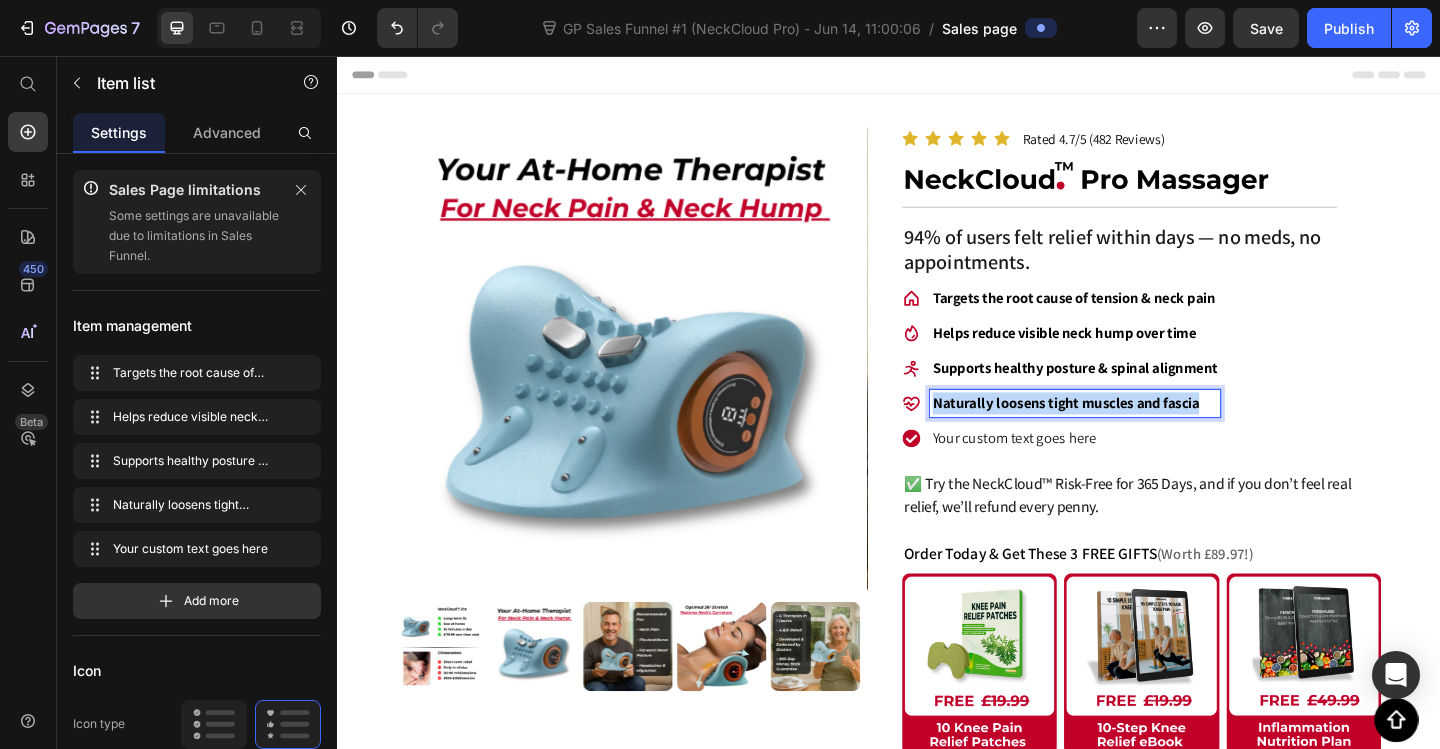 click on "Naturally loosens tight muscles and fascia" at bounding box center [1130, 433] 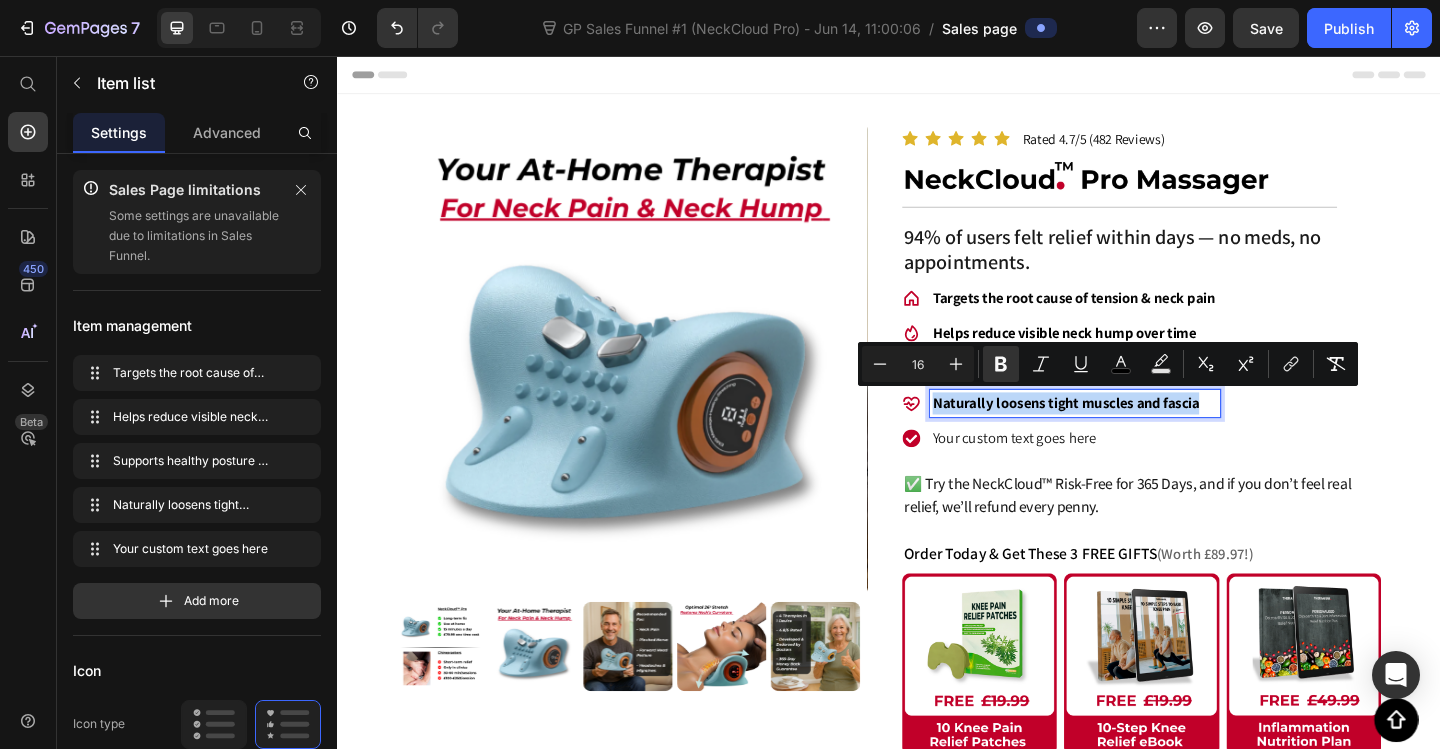 copy on "Naturally loosens tight muscles and fascia" 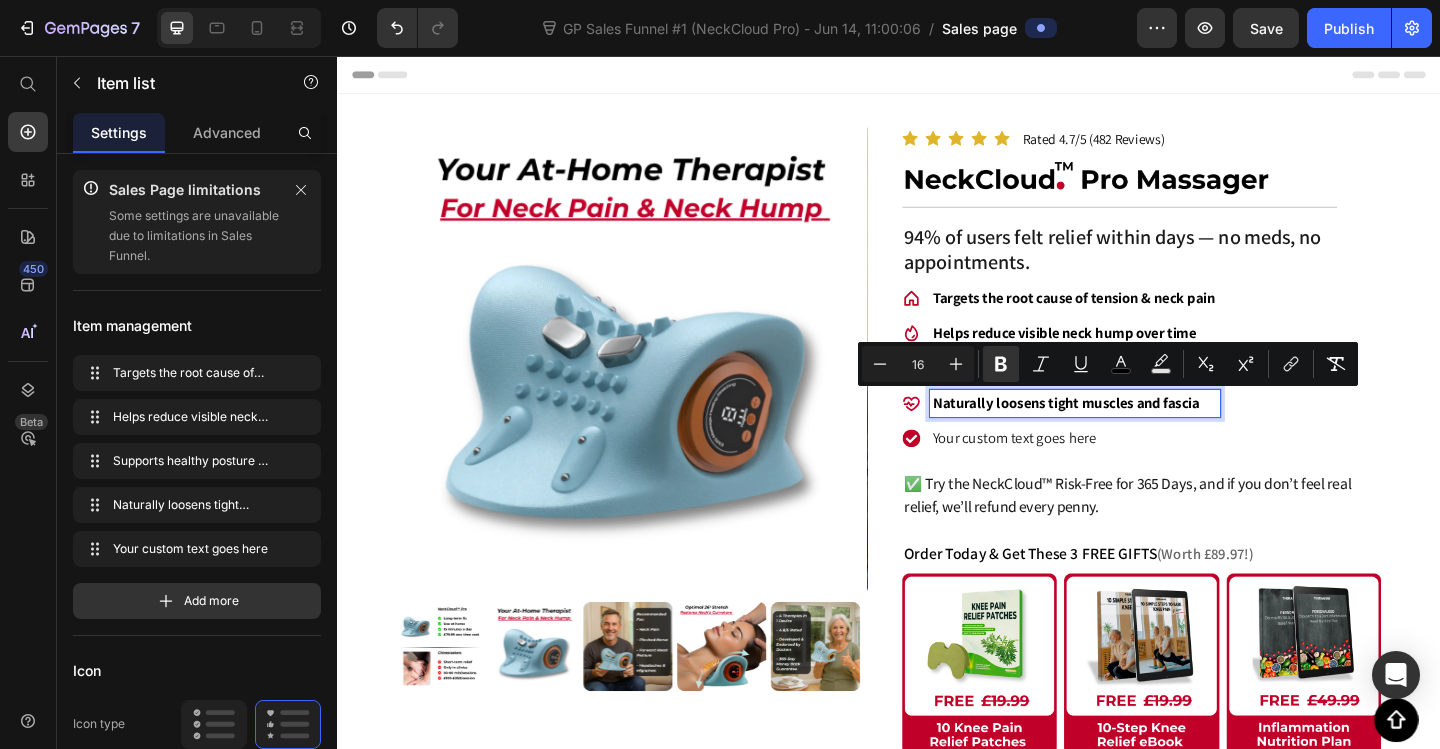 click on "Your custom text goes here" at bounding box center (1140, 472) 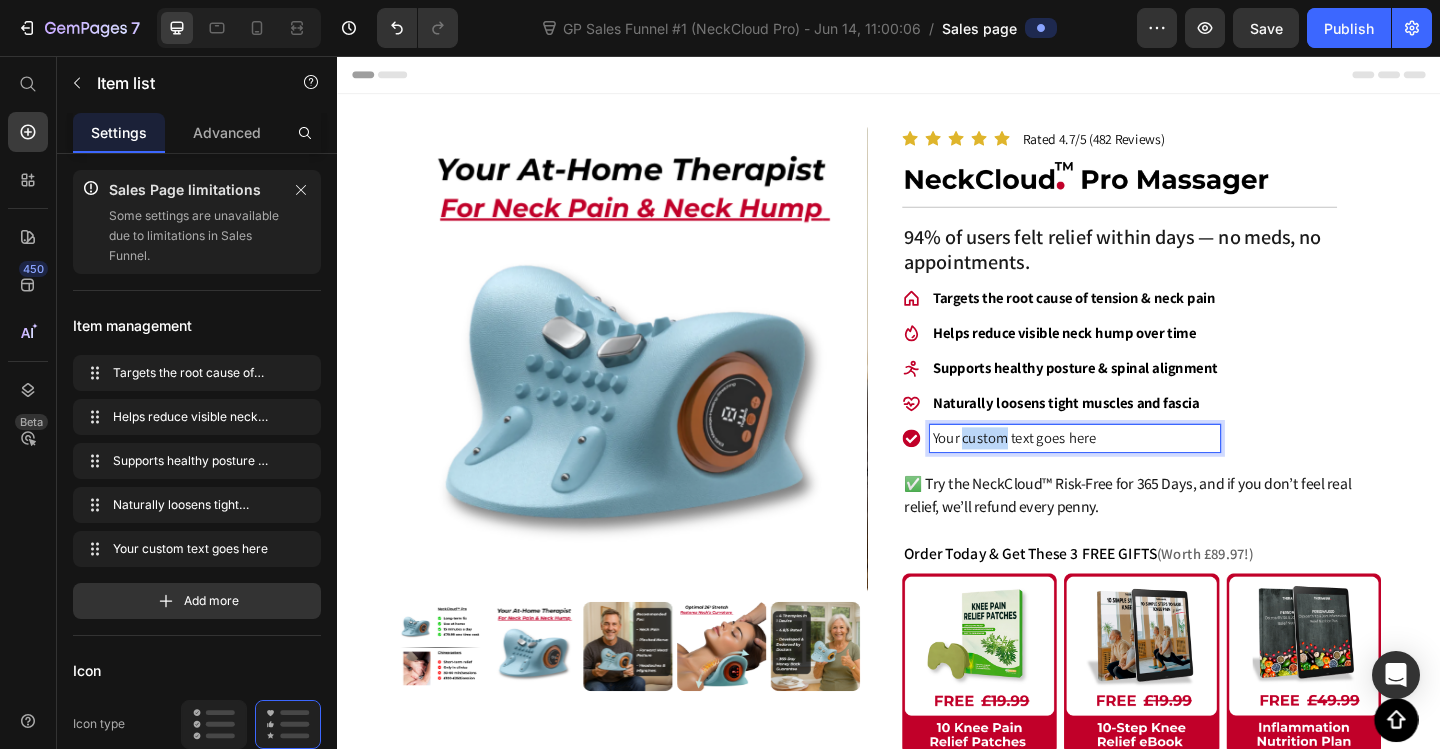 click on "Your custom text goes here" at bounding box center [1140, 472] 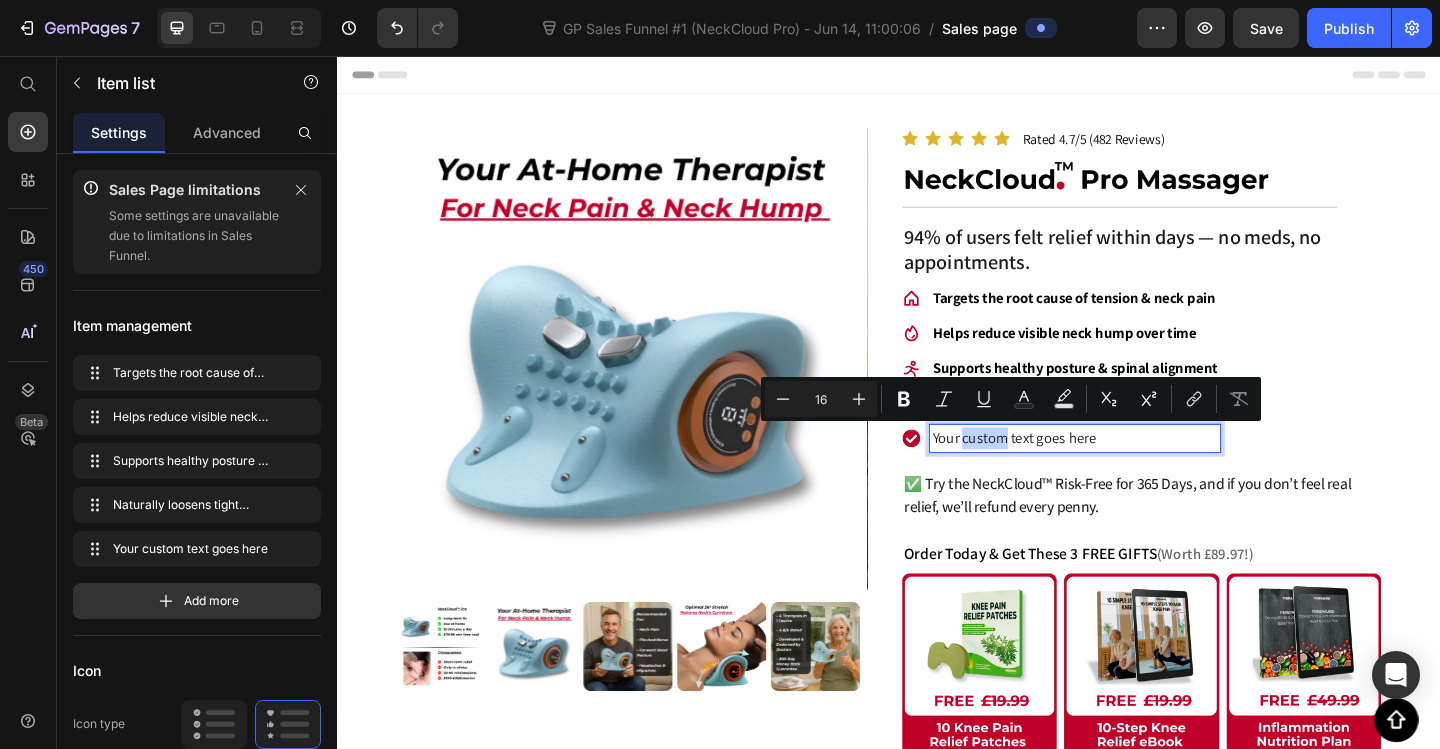 click on "Your custom text goes here" at bounding box center [1140, 472] 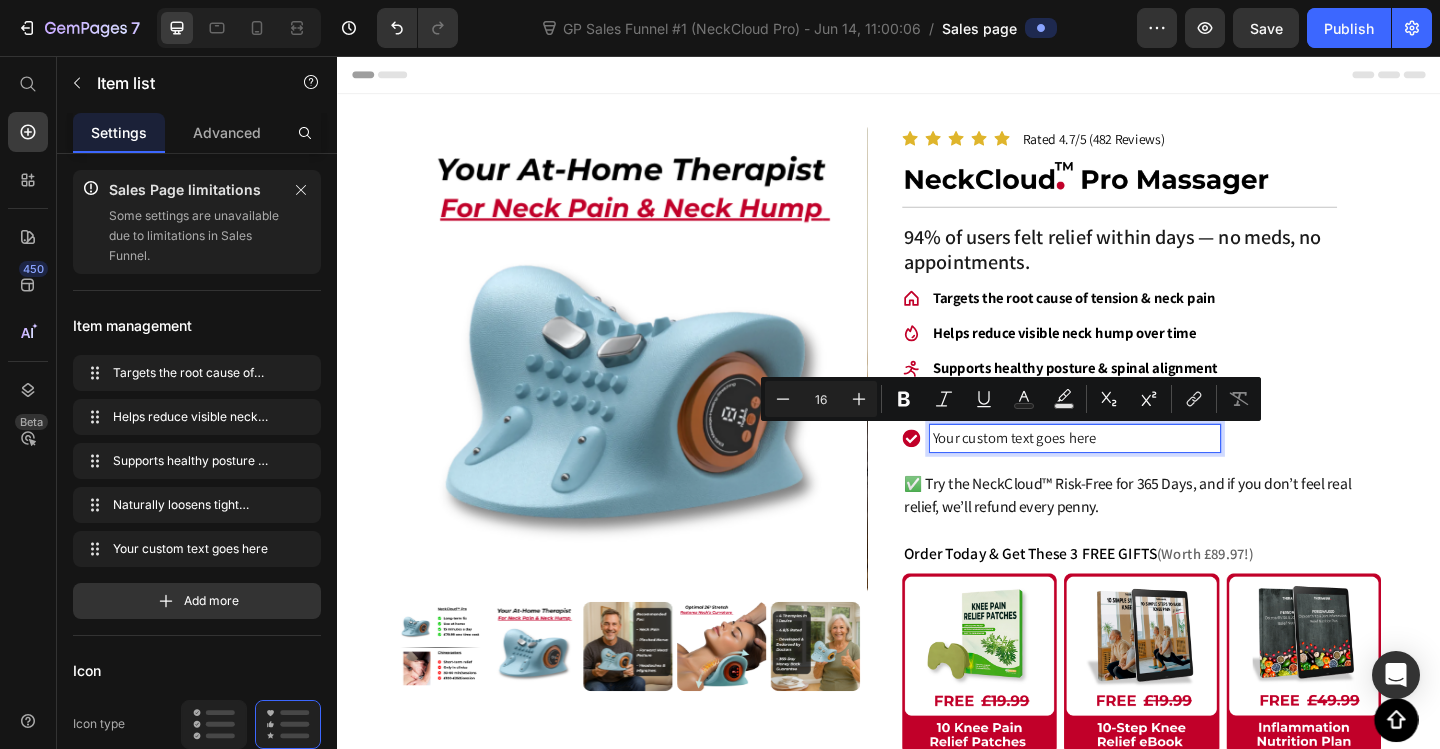 click on "Your custom text goes here" at bounding box center [1140, 472] 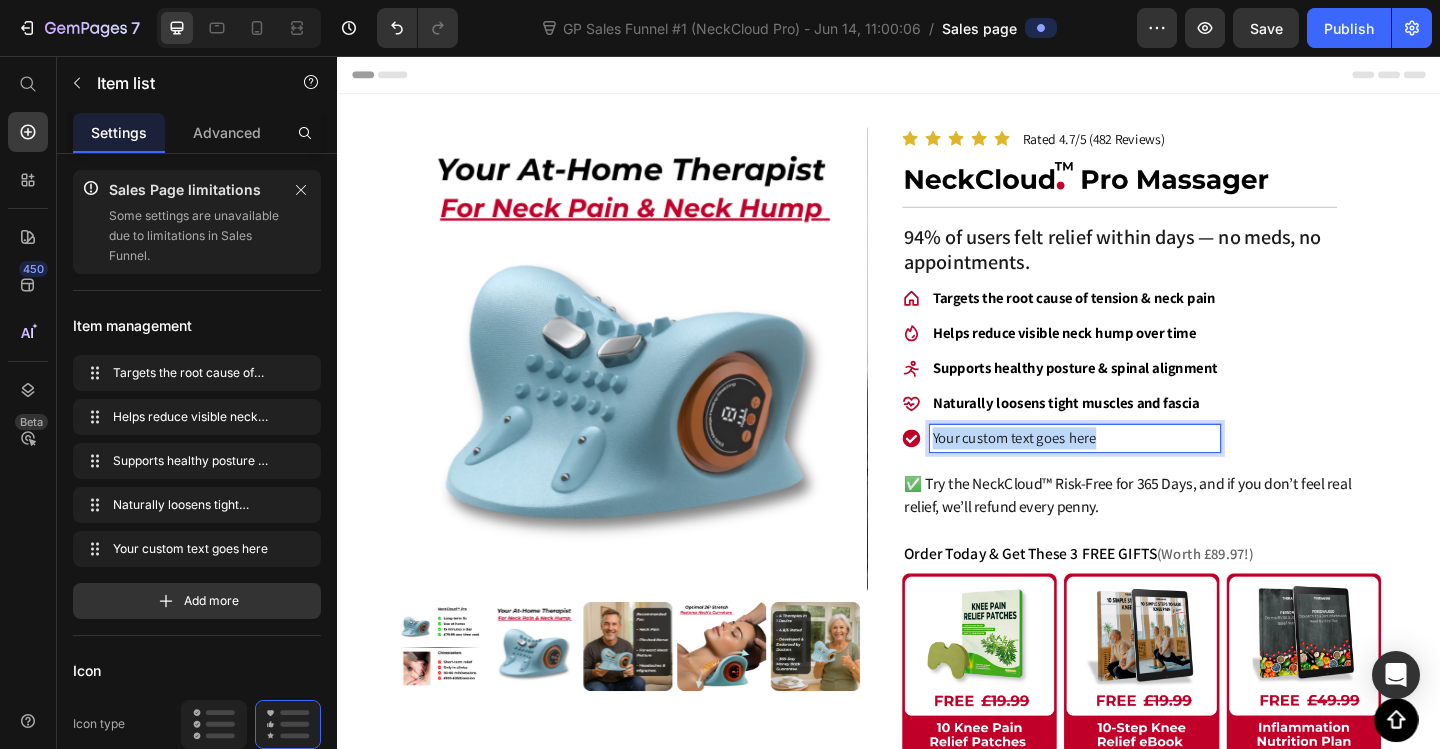 drag, startPoint x: 1216, startPoint y: 472, endPoint x: 981, endPoint y: 467, distance: 235.05319 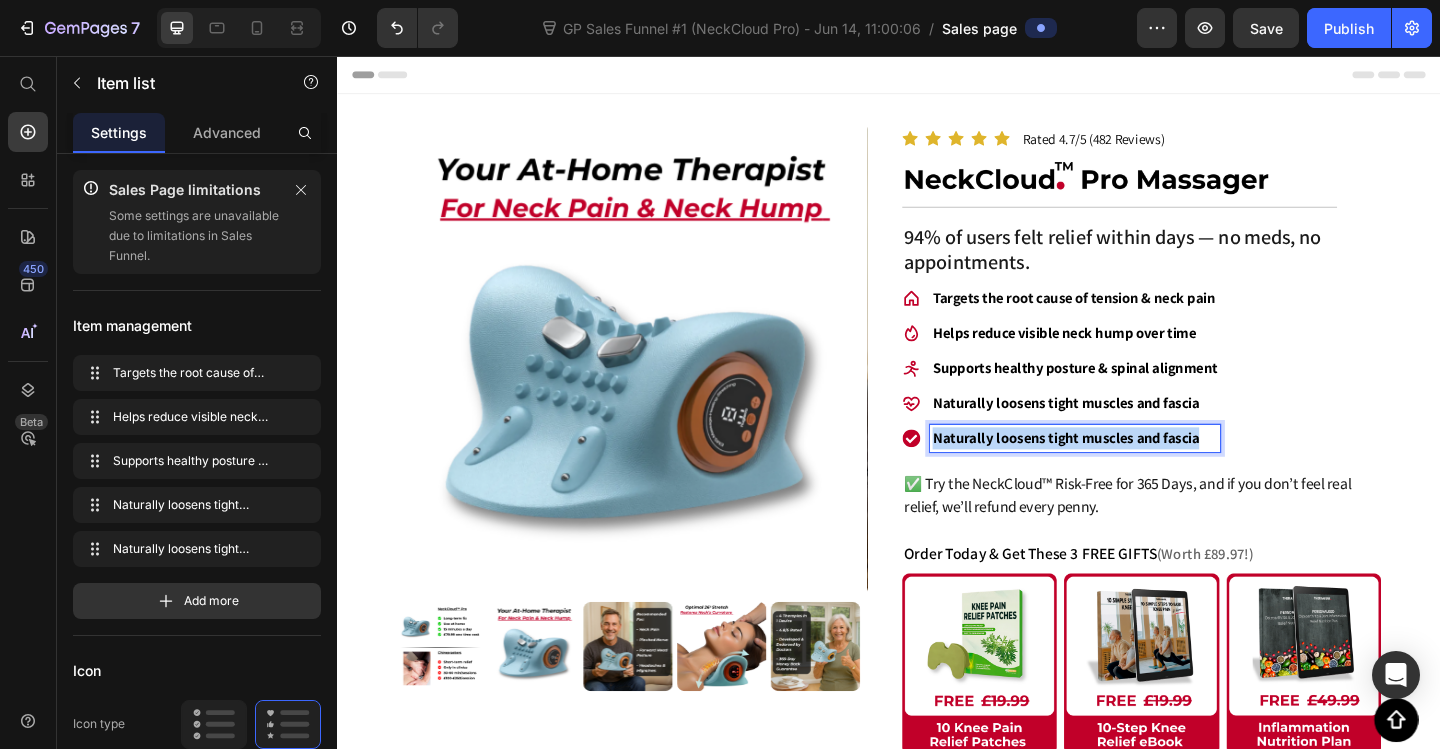 drag, startPoint x: 981, startPoint y: 467, endPoint x: 1328, endPoint y: 480, distance: 347.24344 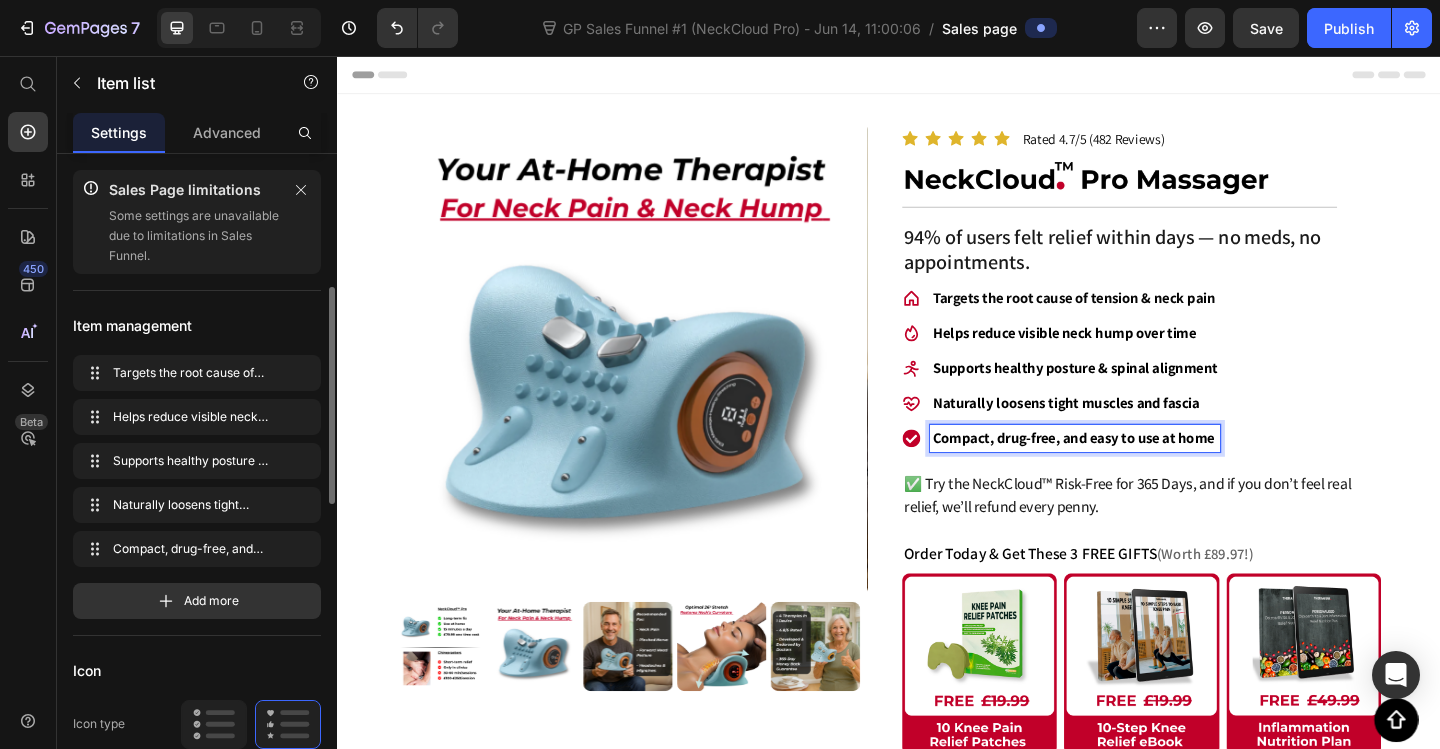 scroll, scrollTop: 200, scrollLeft: 0, axis: vertical 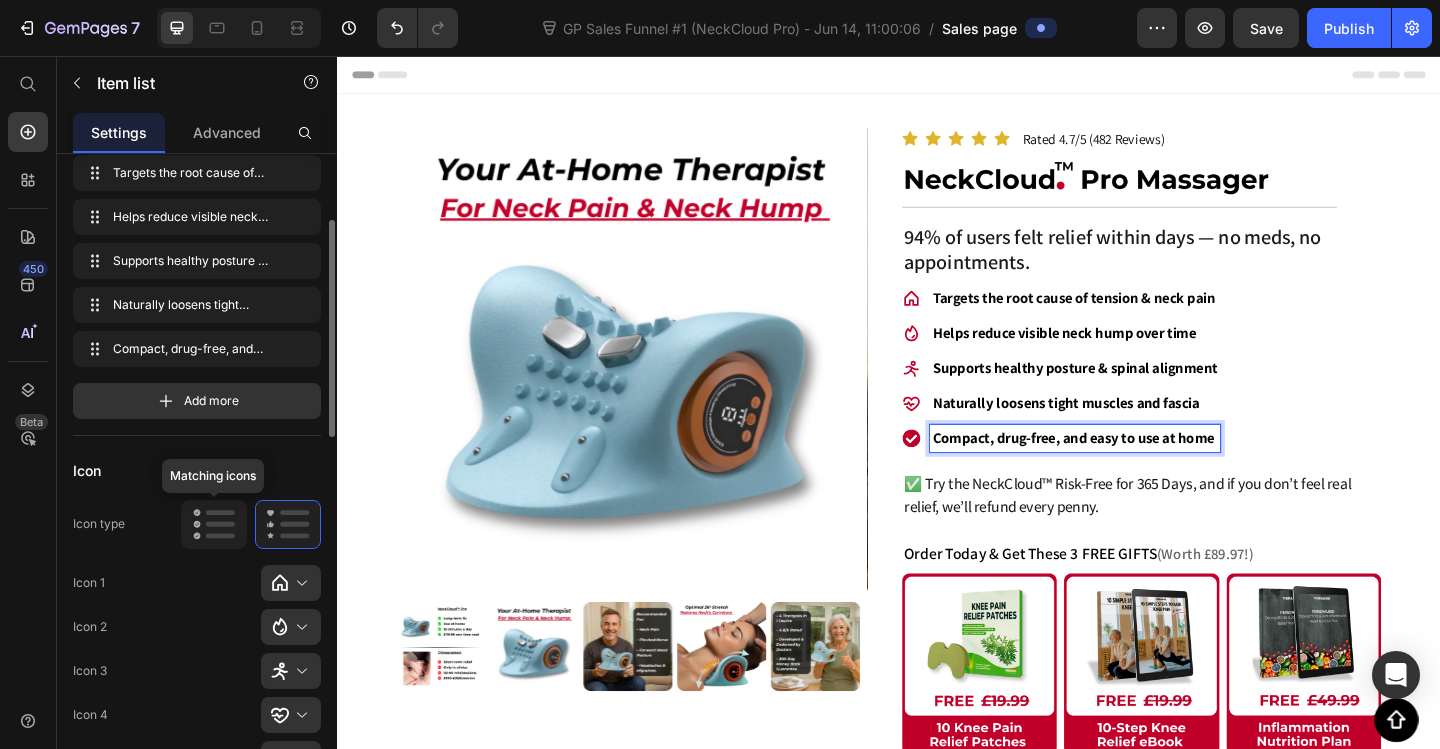 click 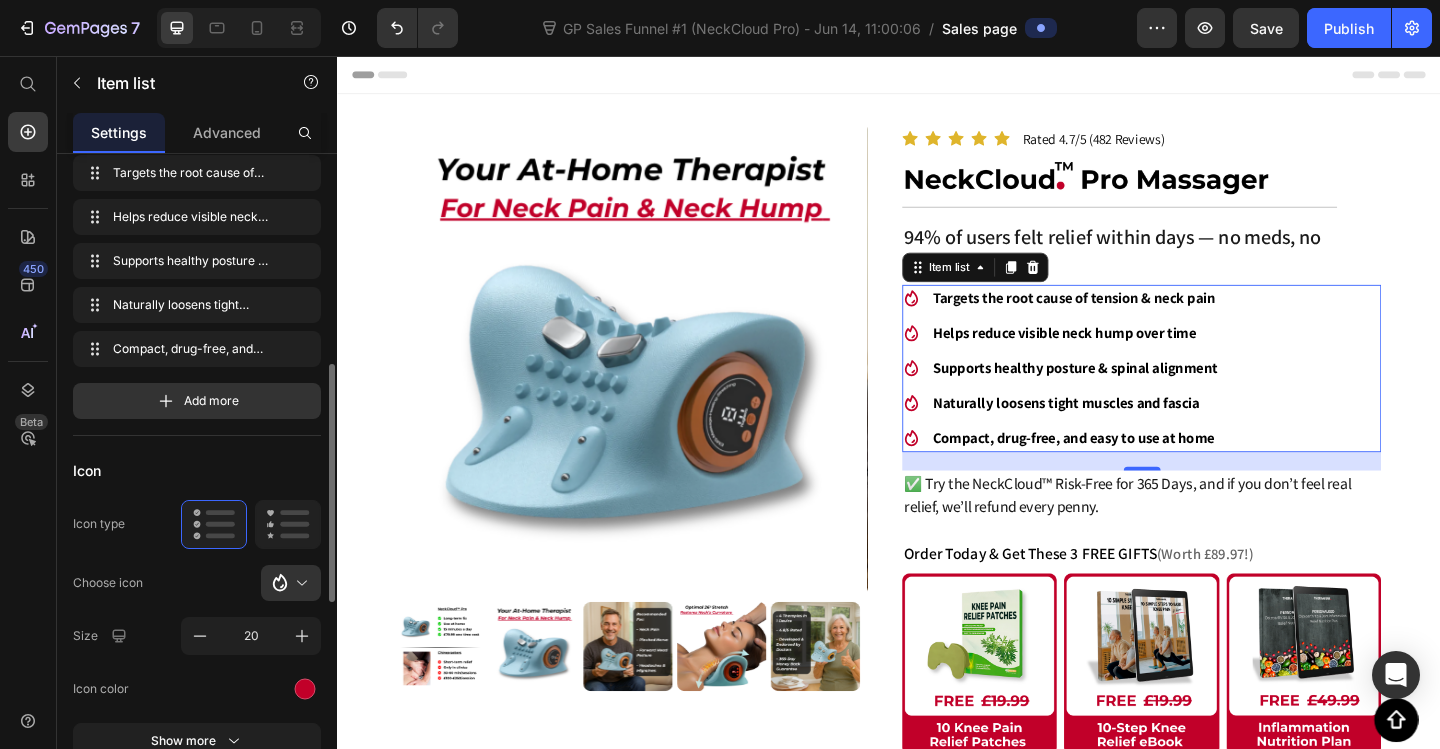 scroll, scrollTop: 300, scrollLeft: 0, axis: vertical 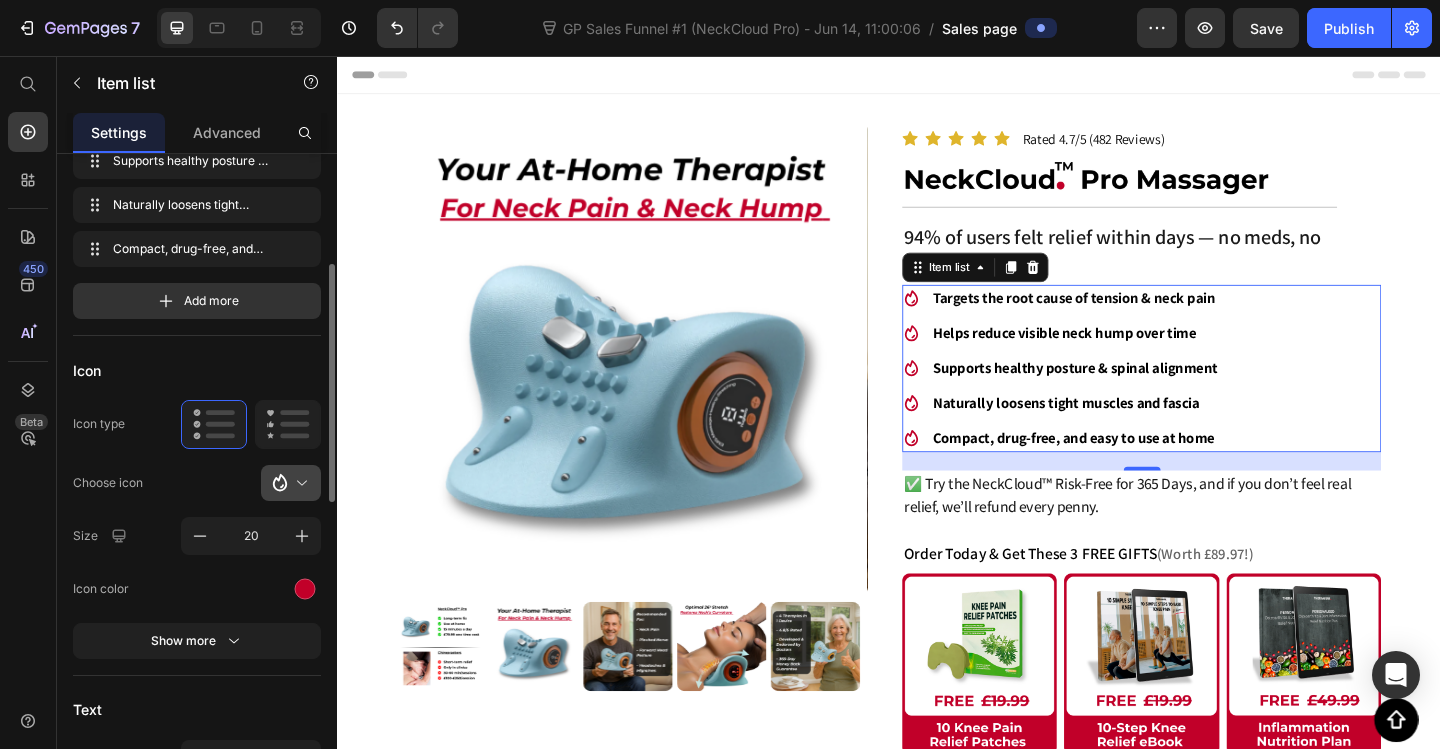 click at bounding box center [299, 483] 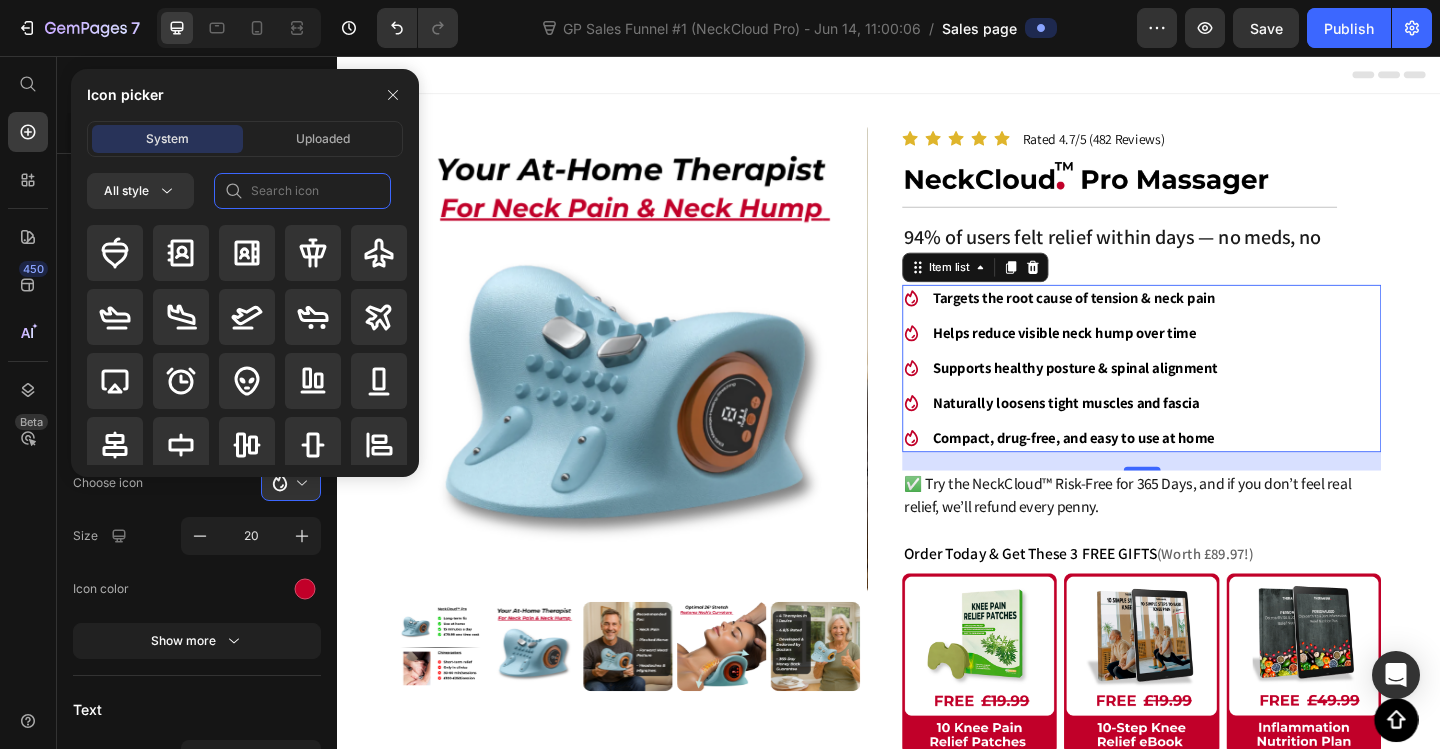 click 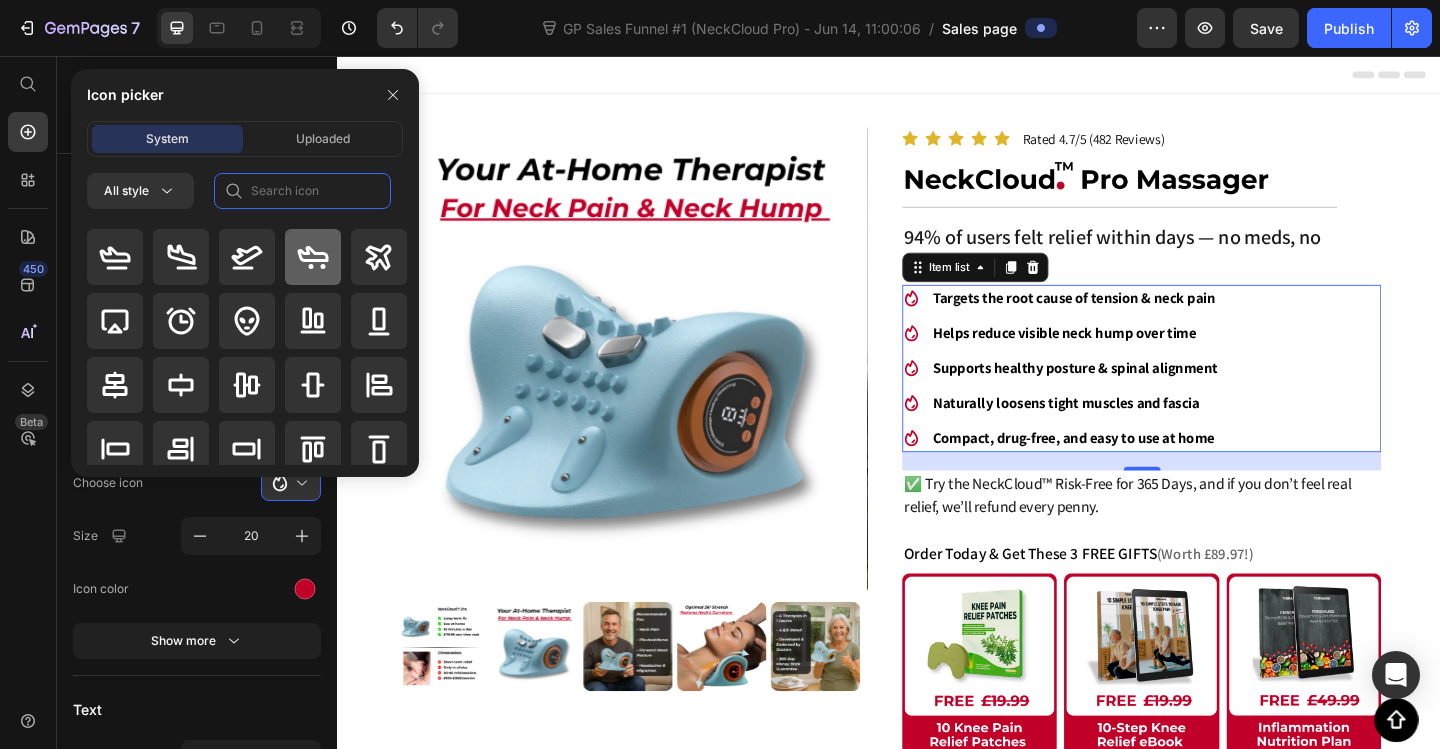 scroll, scrollTop: 0, scrollLeft: 0, axis: both 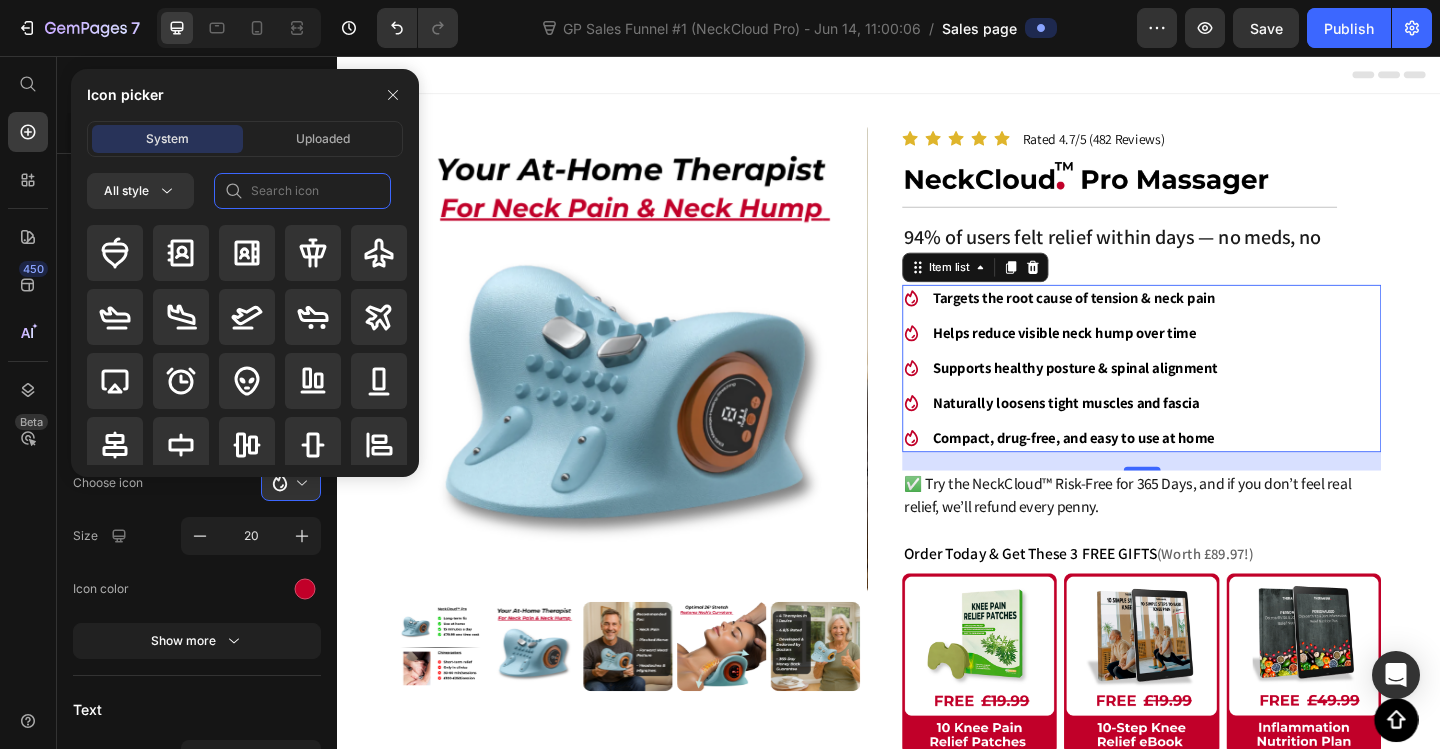 click 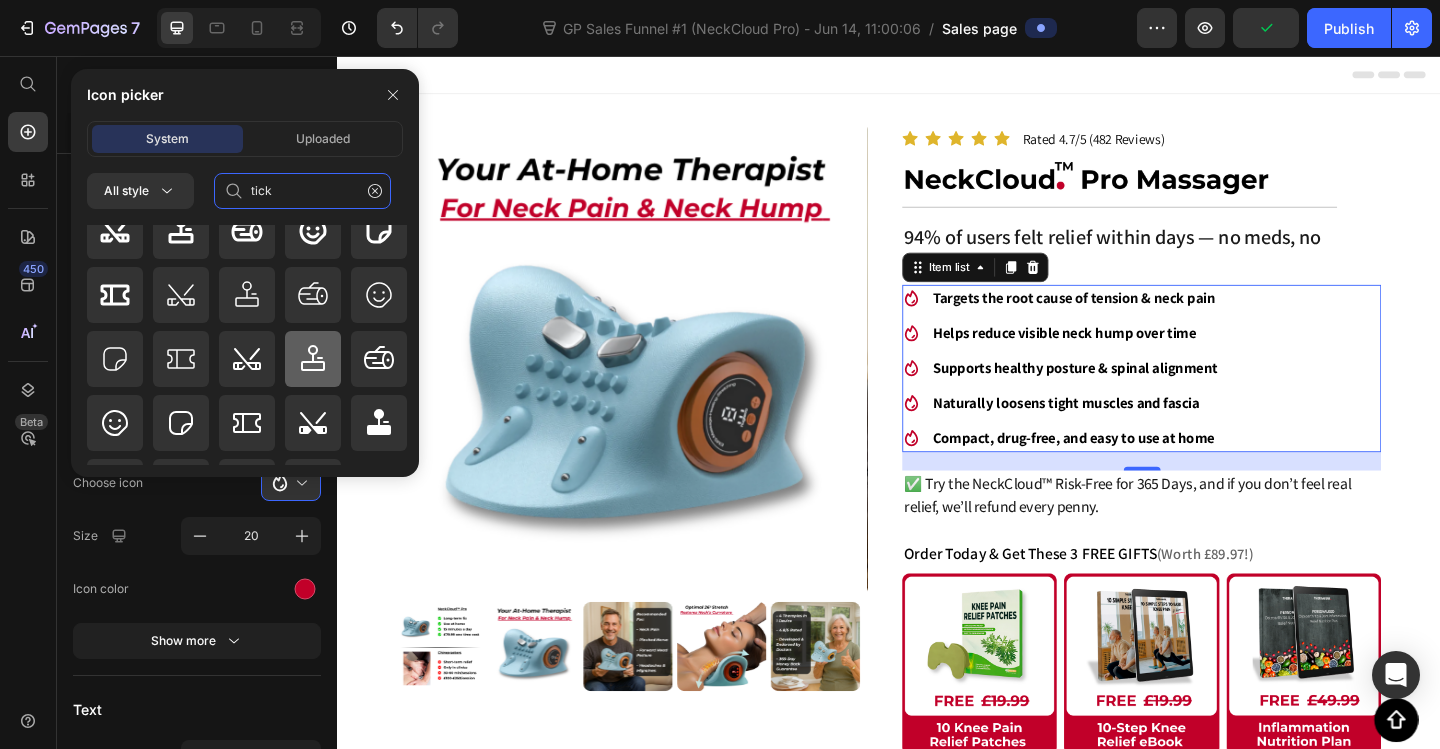 scroll, scrollTop: 0, scrollLeft: 0, axis: both 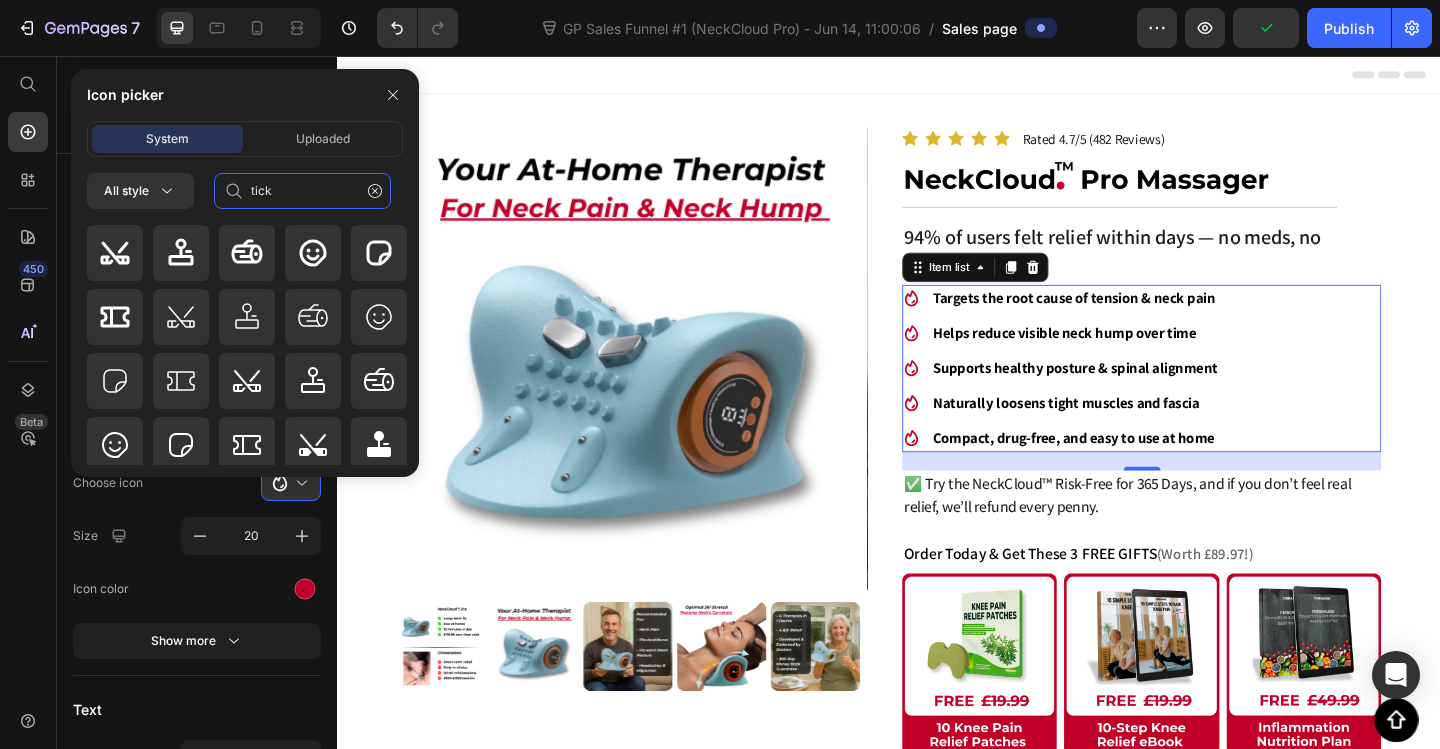 click on "tick" 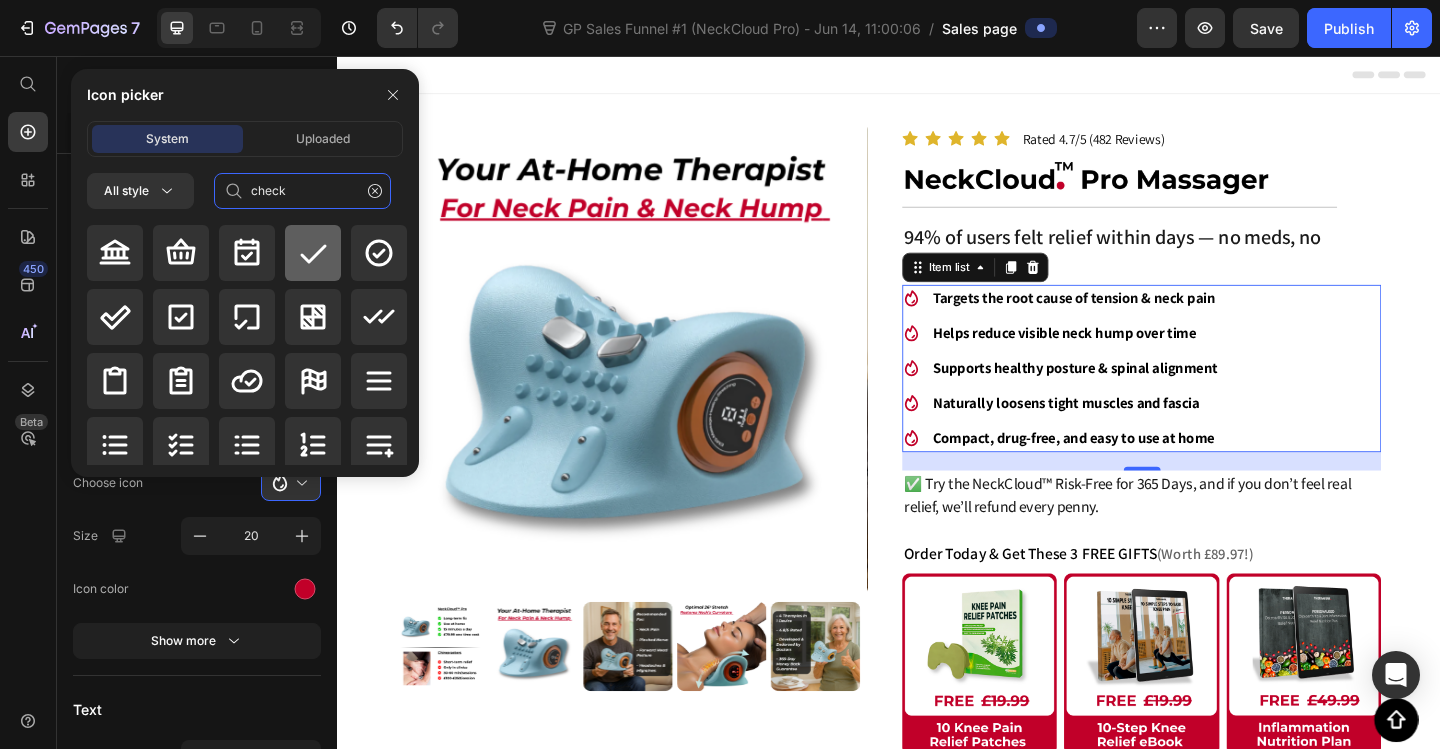type on "check" 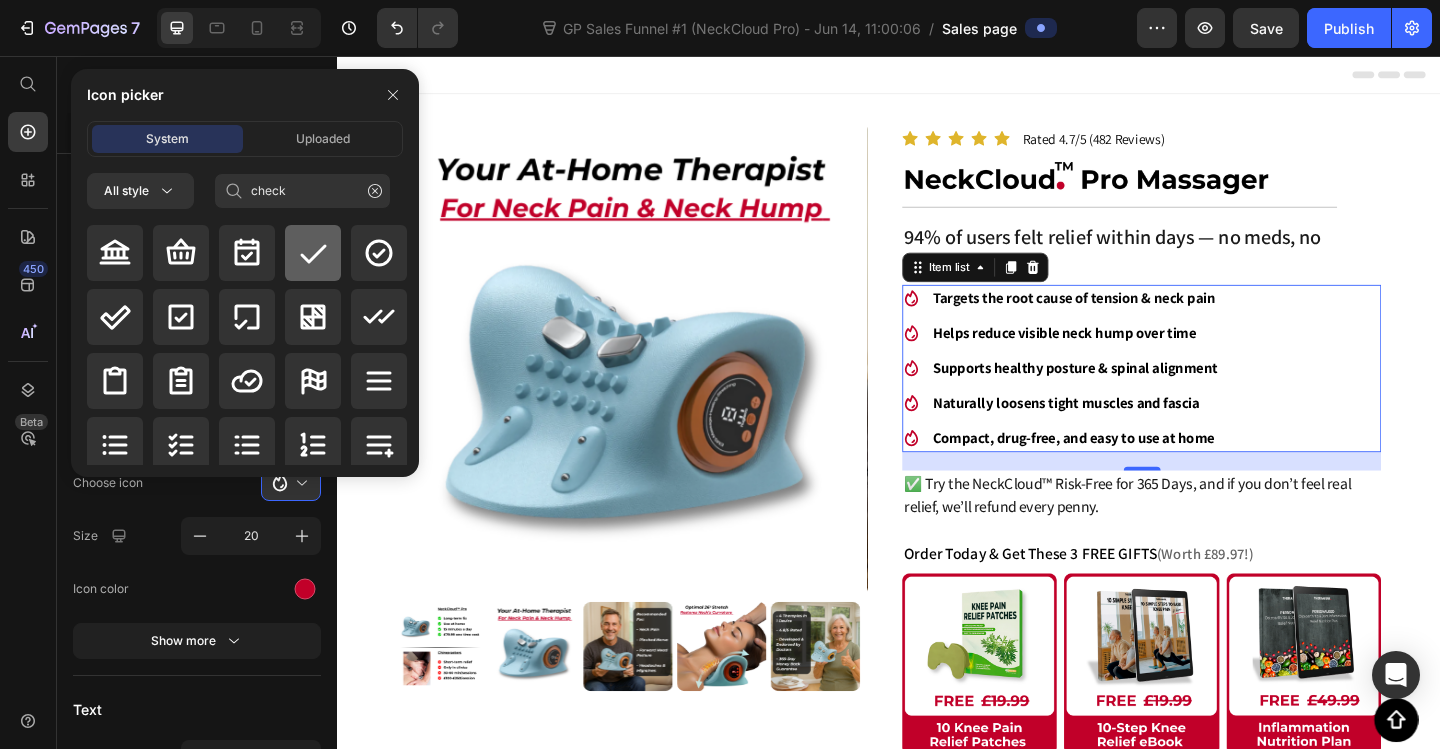 click 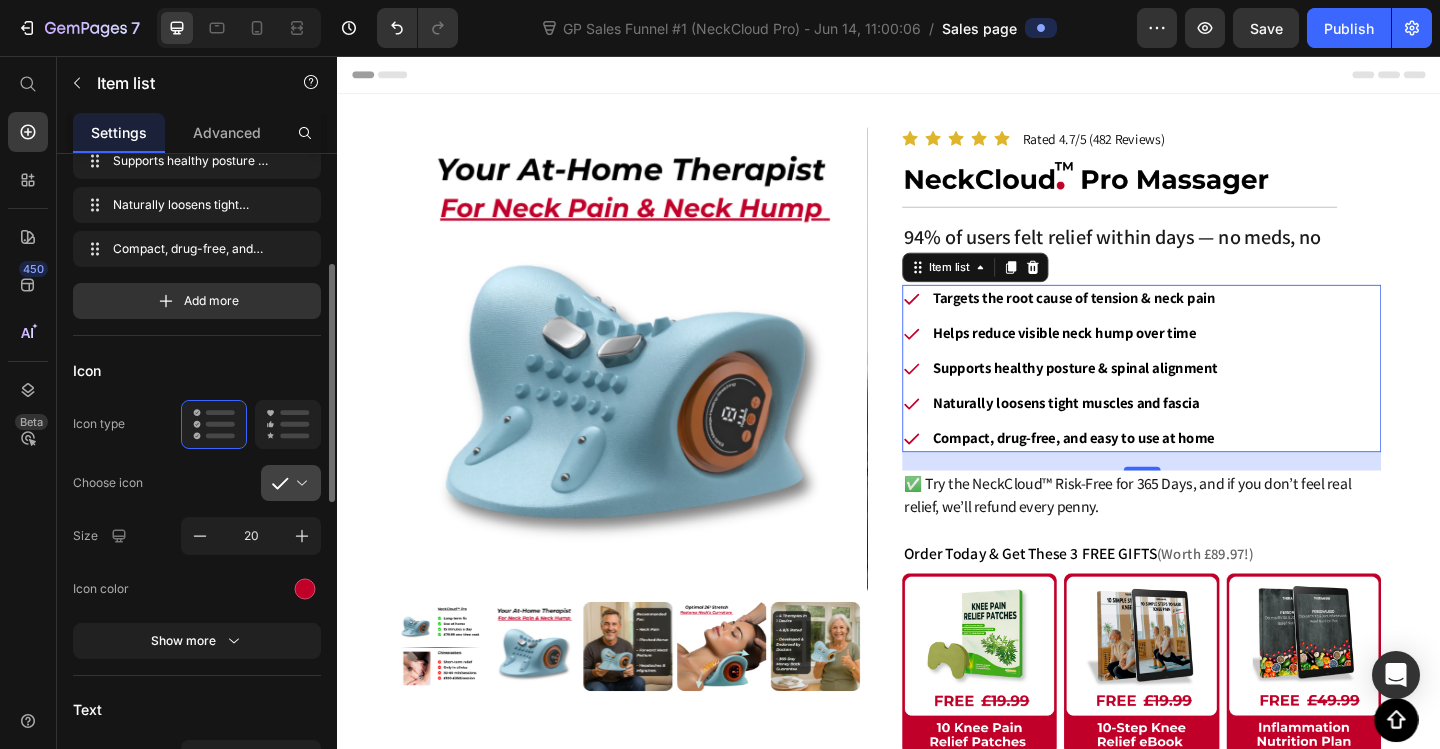 click at bounding box center (299, 483) 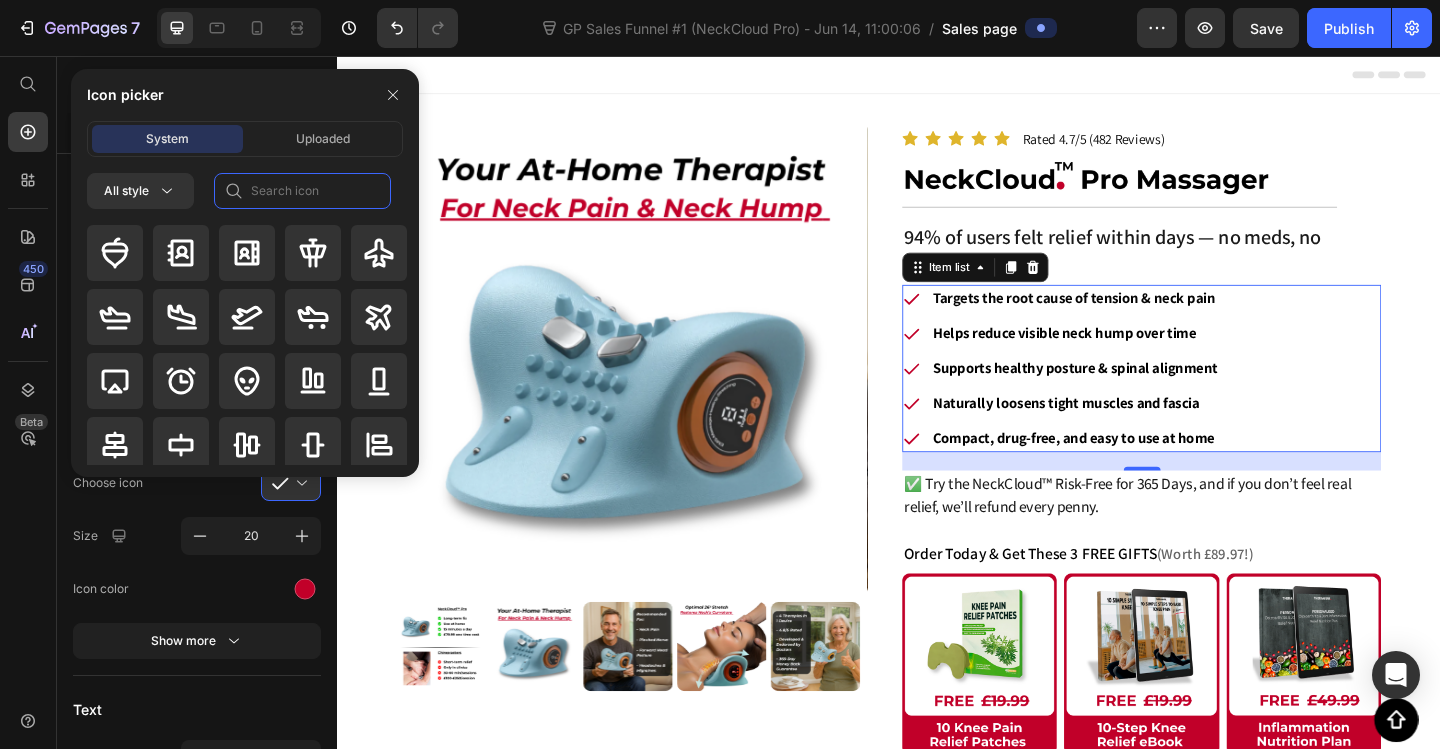 click 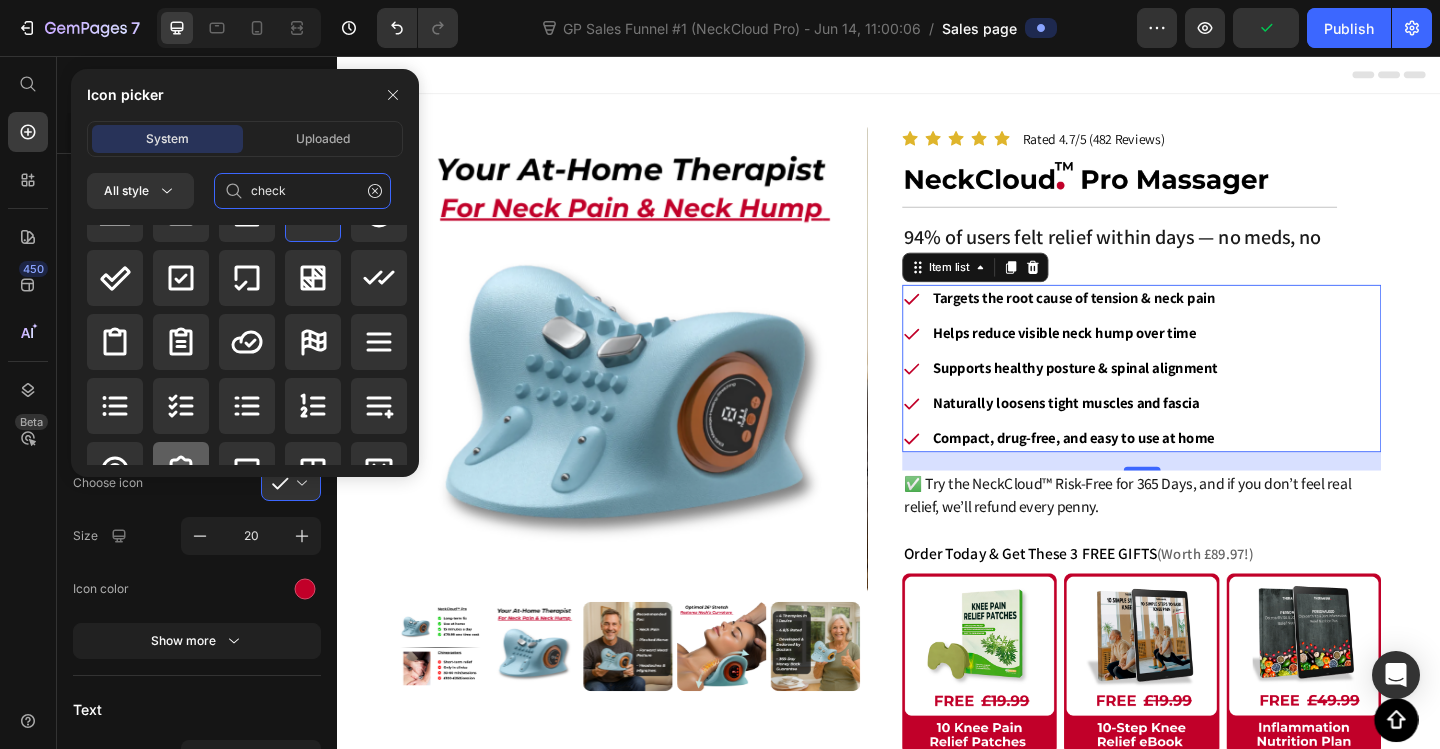 scroll, scrollTop: 0, scrollLeft: 0, axis: both 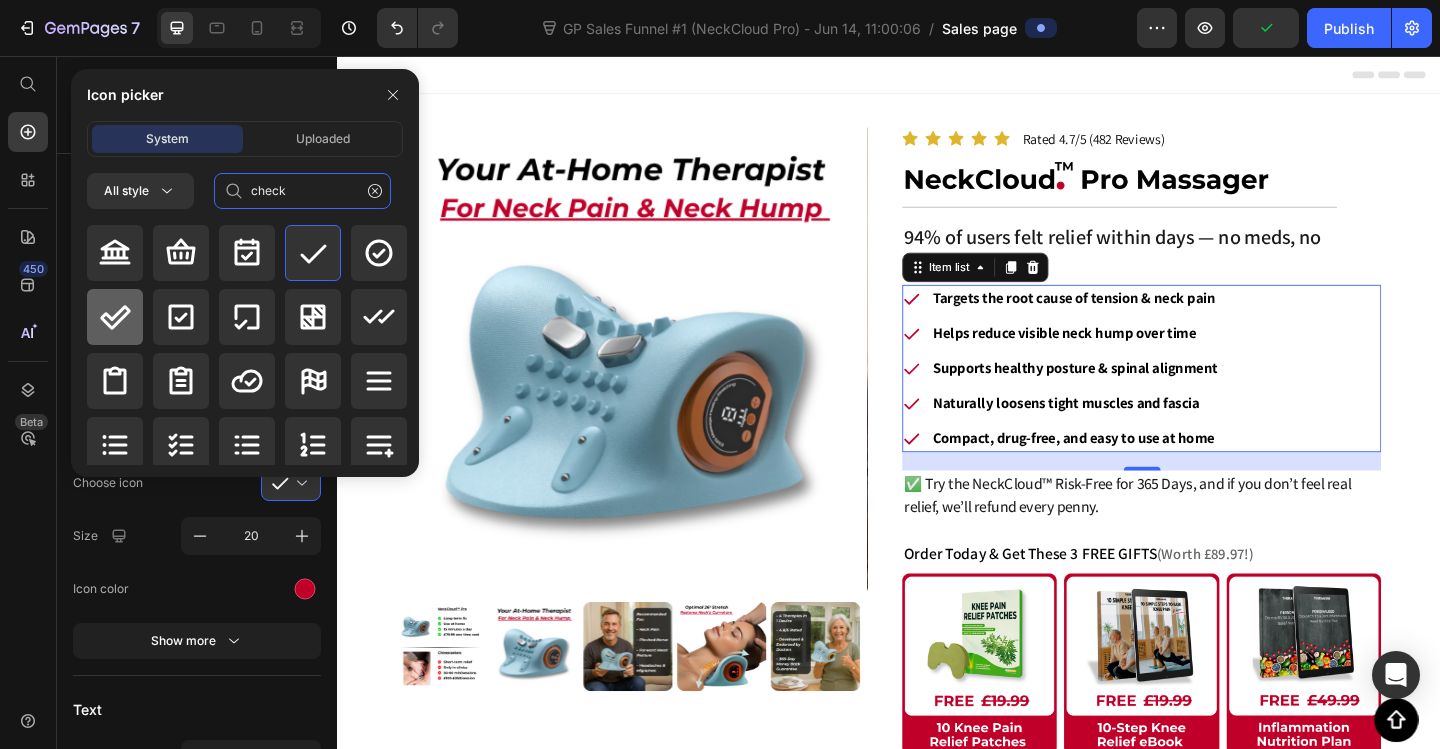 type on "check" 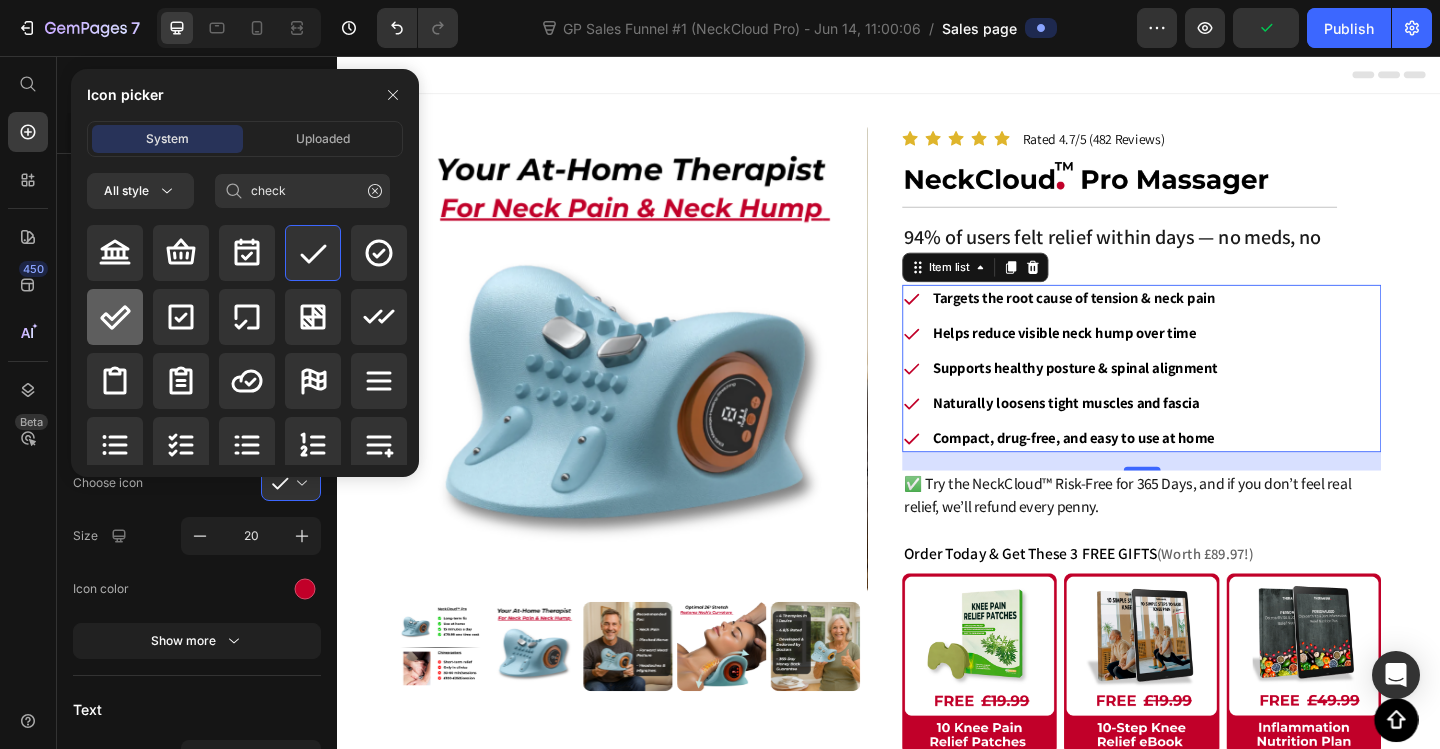 click 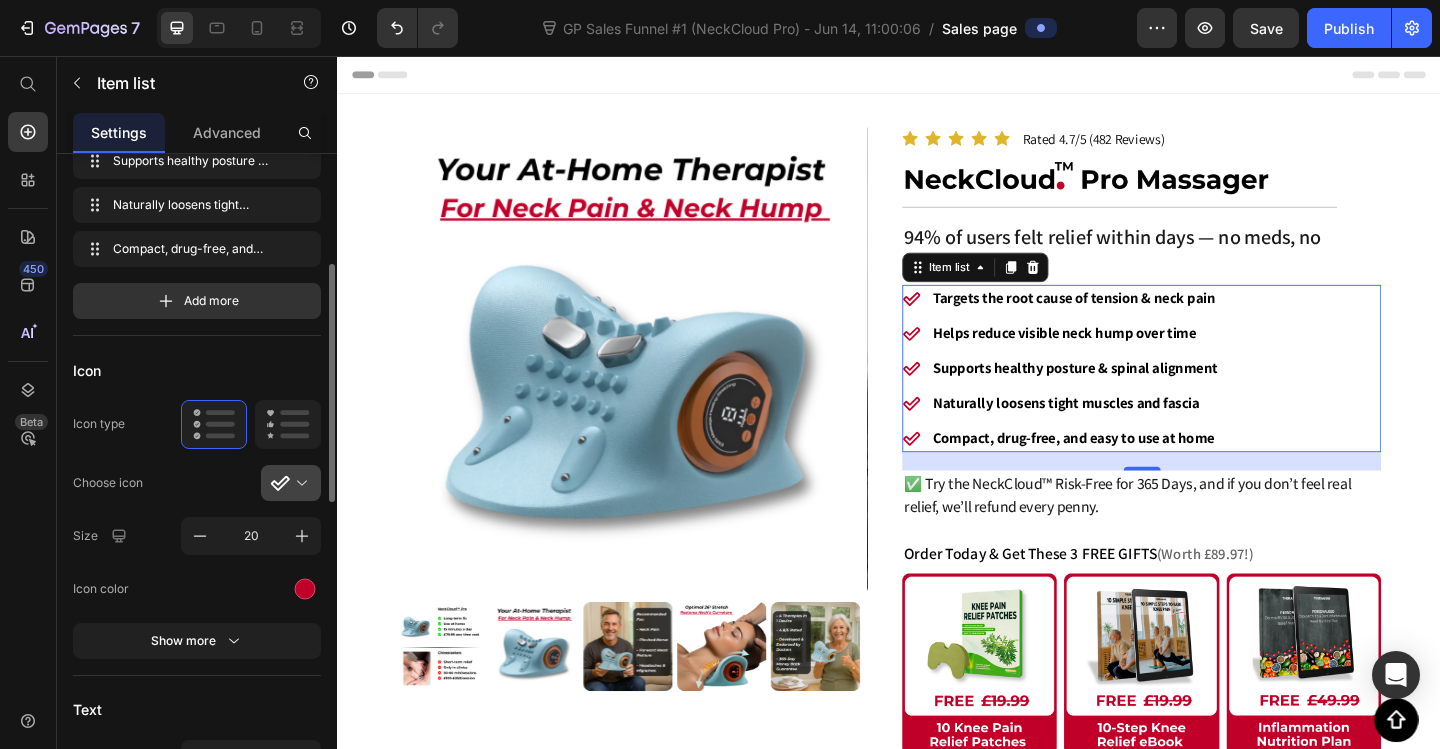 click at bounding box center (299, 483) 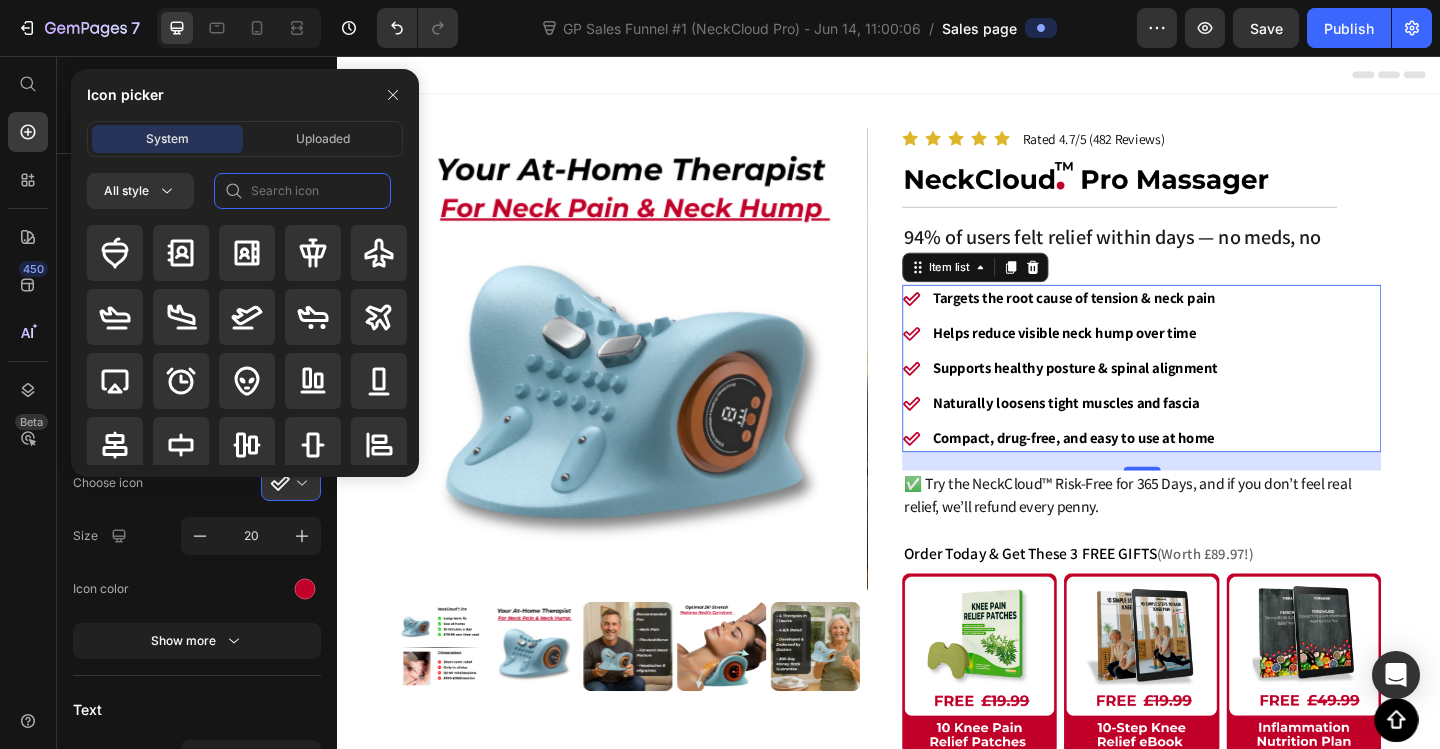 click 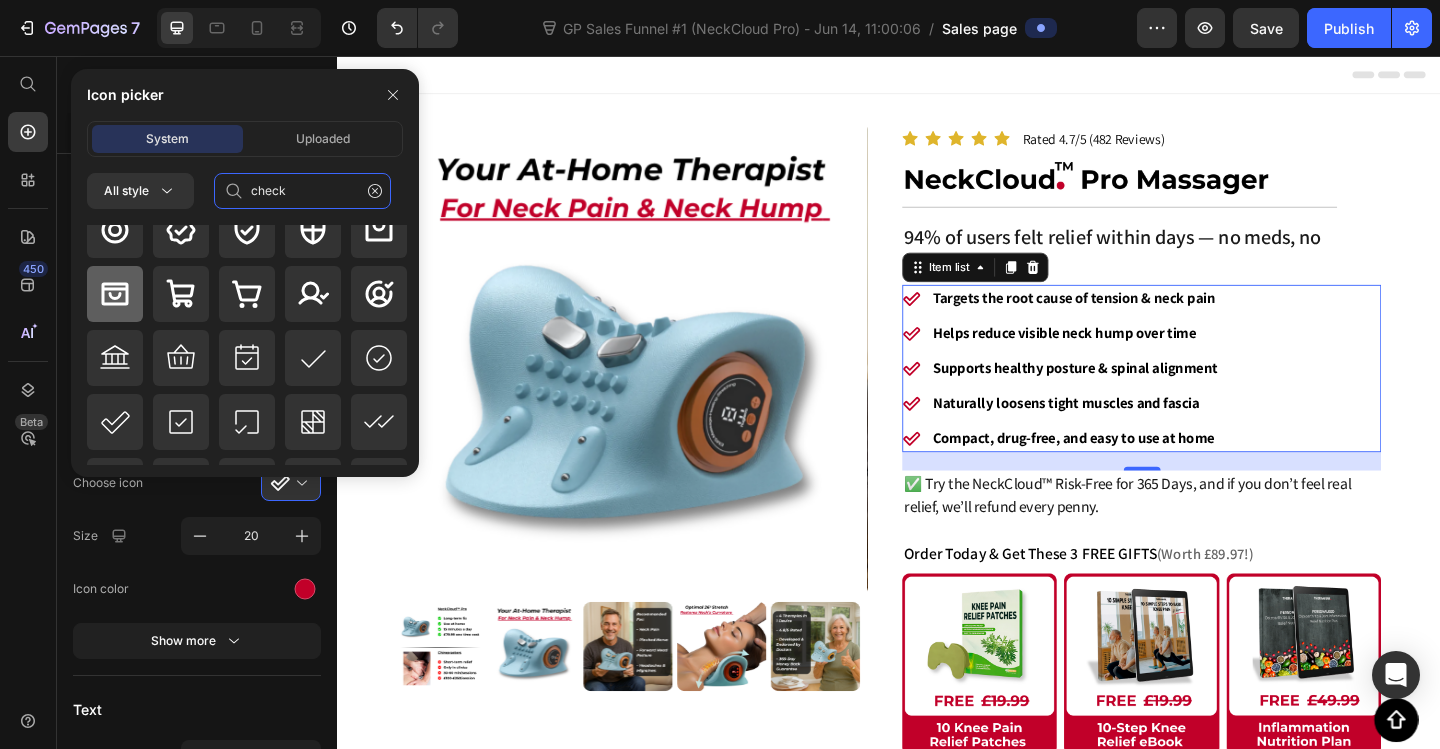 scroll, scrollTop: 300, scrollLeft: 0, axis: vertical 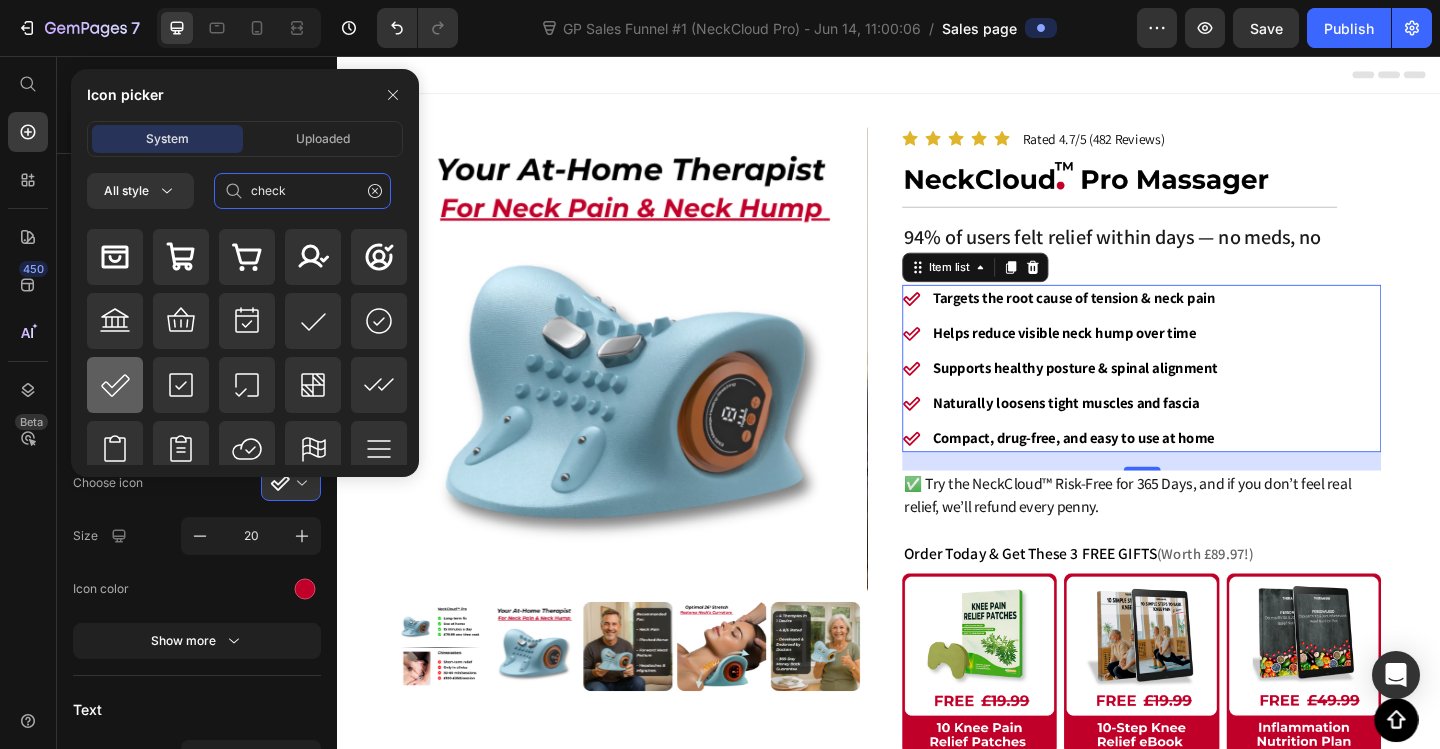 type on "check" 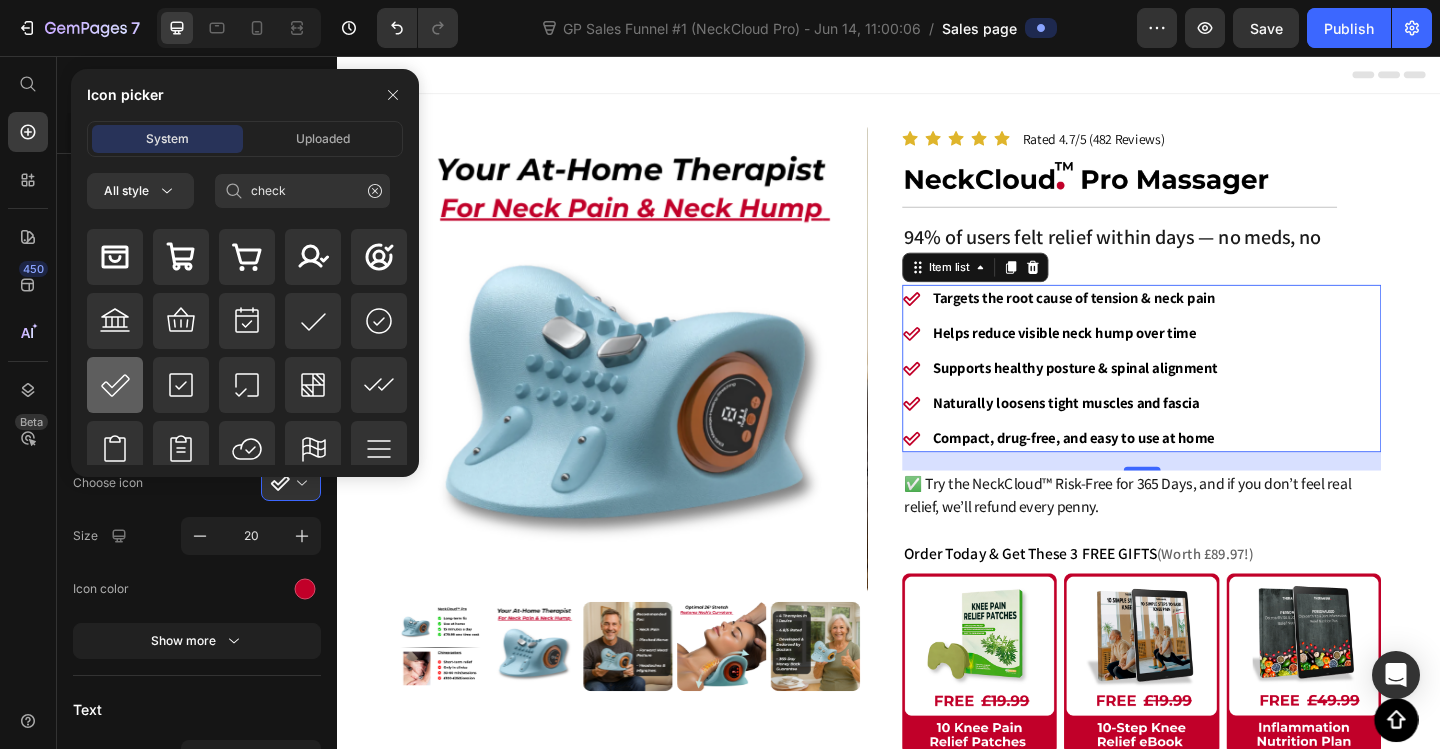 click 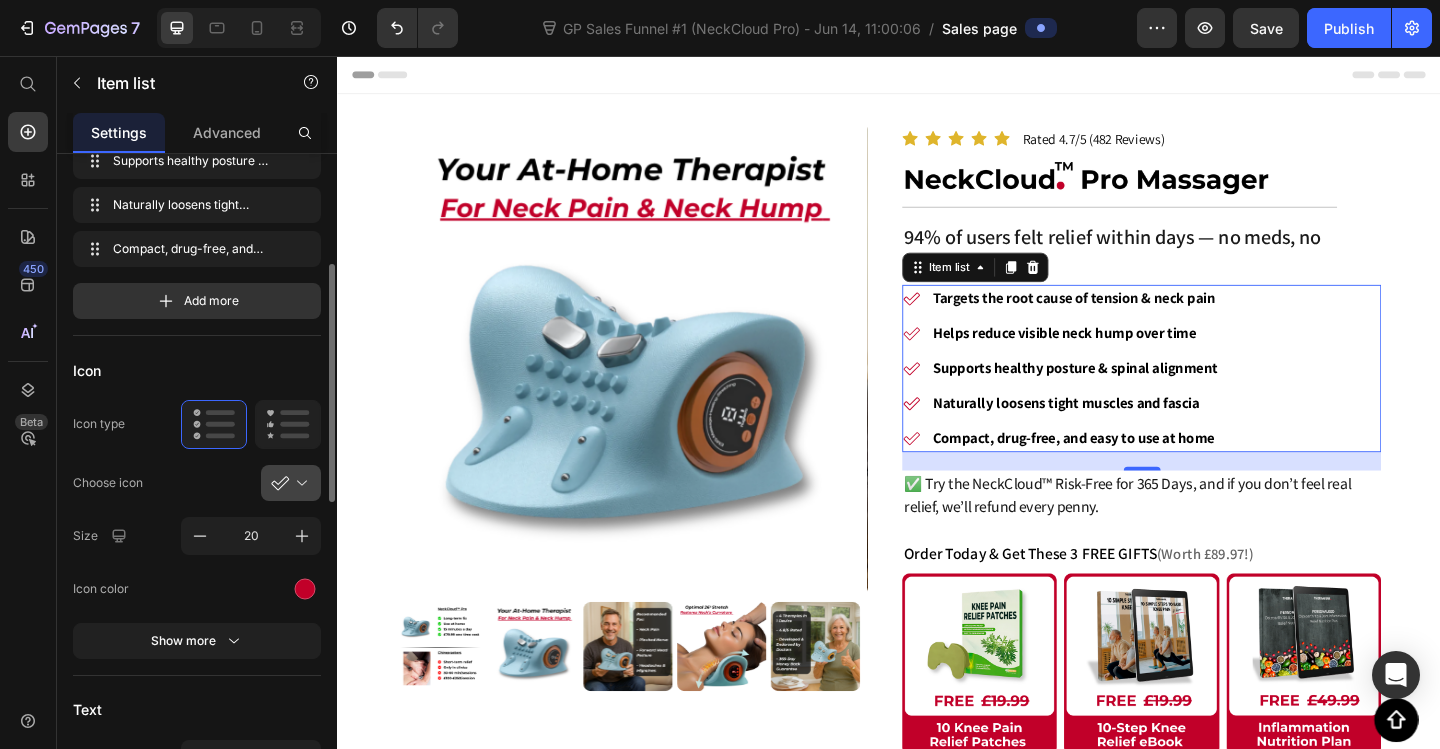 click at bounding box center [299, 483] 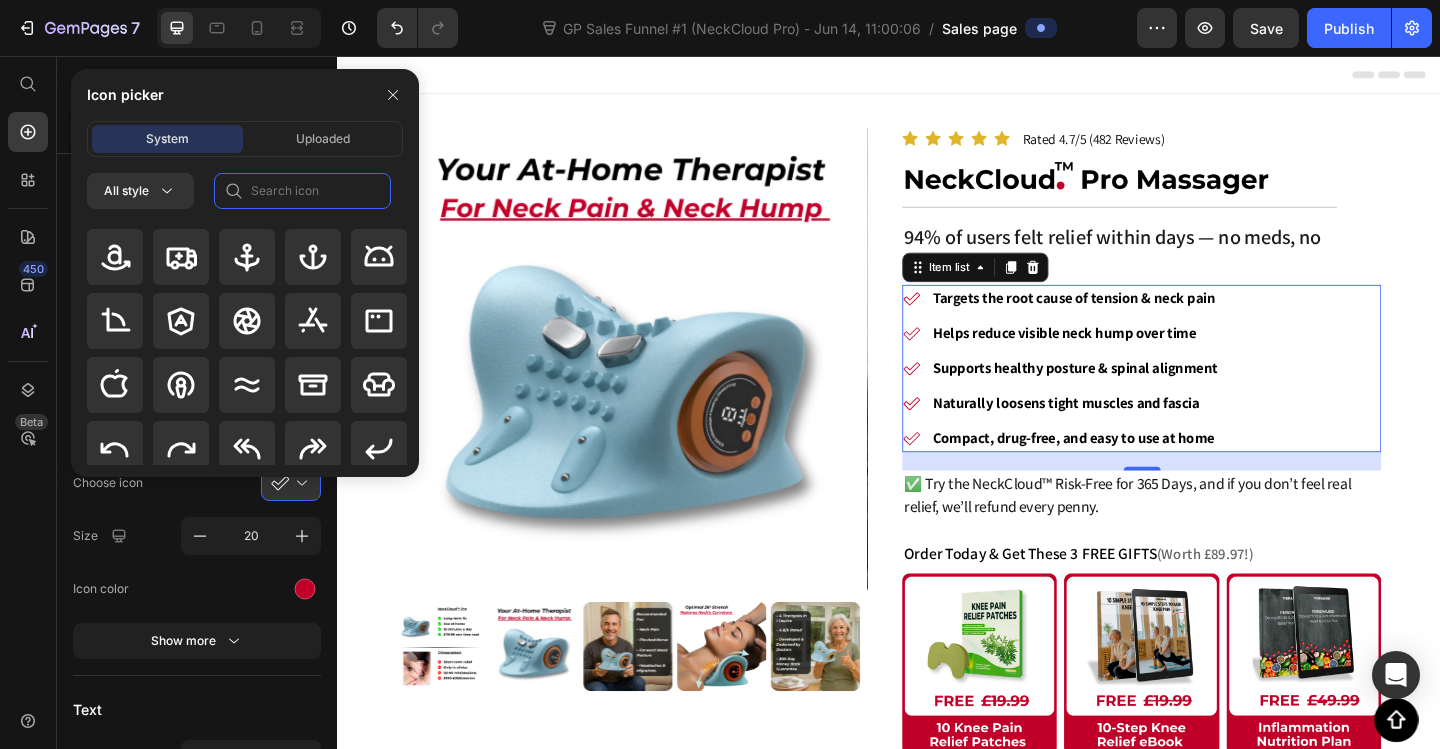 click 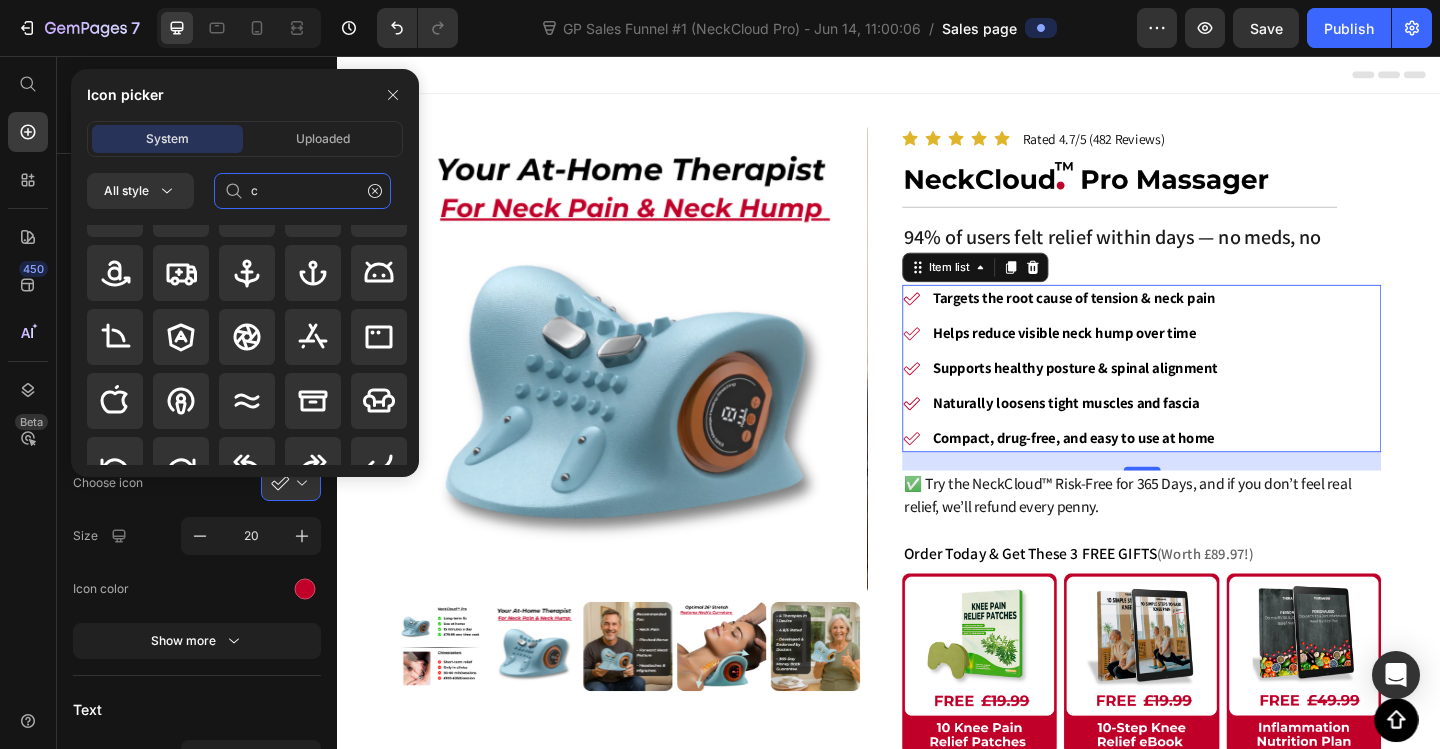 scroll, scrollTop: 0, scrollLeft: 0, axis: both 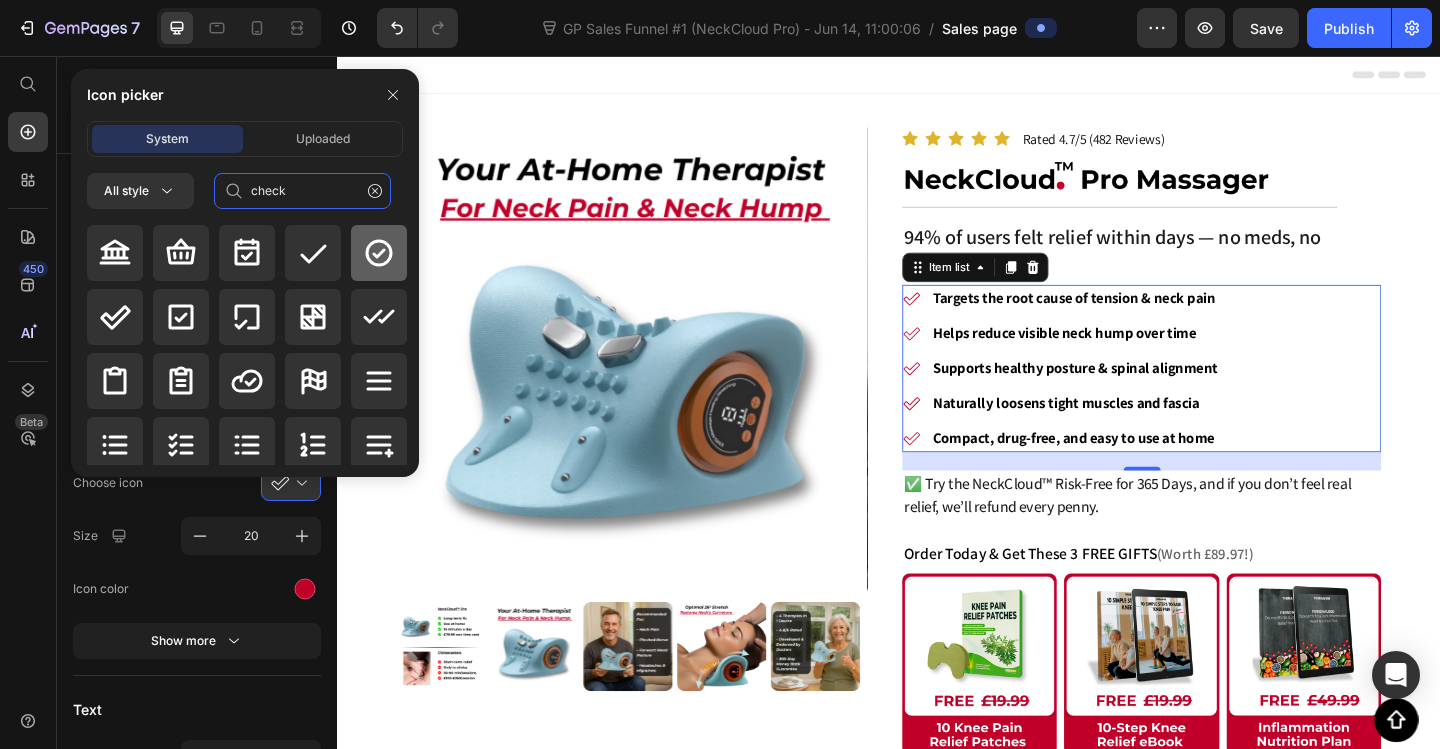 type on "check" 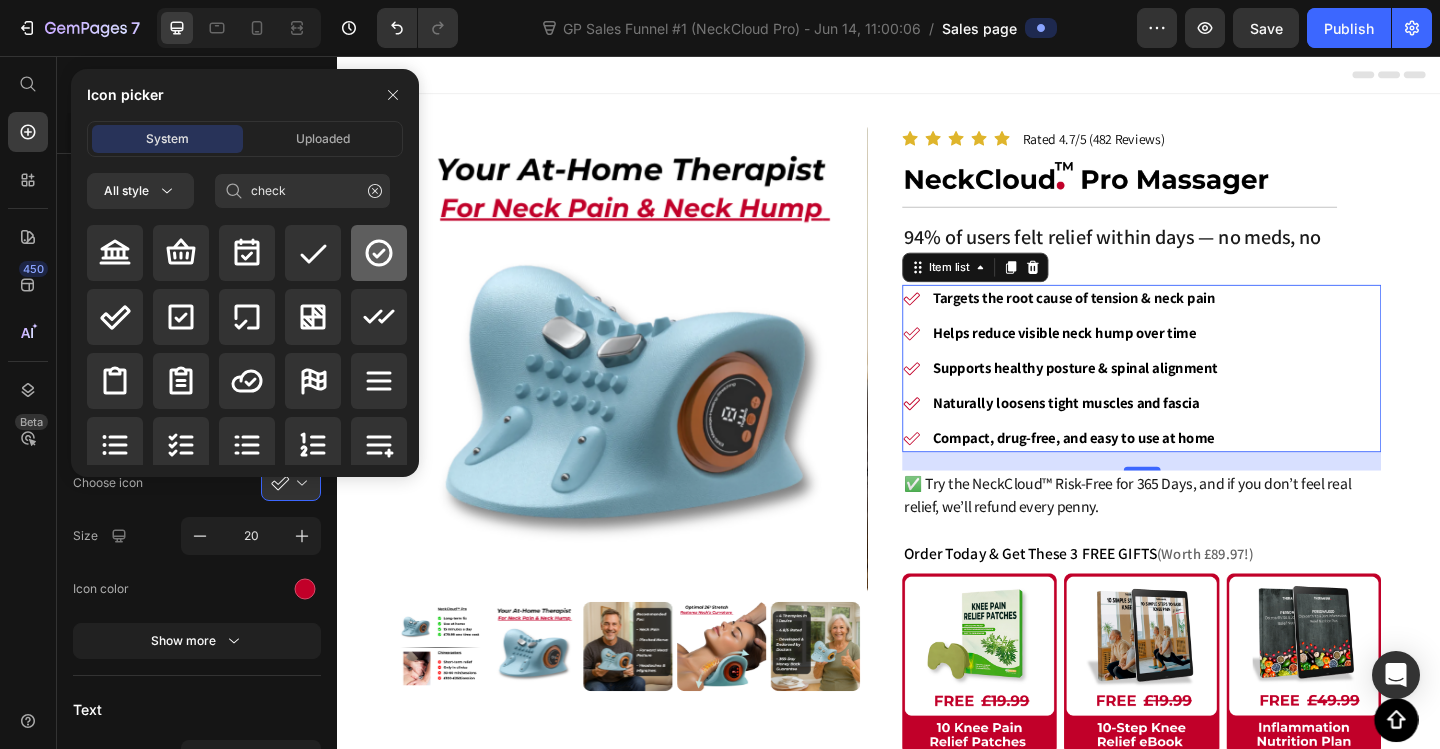 click 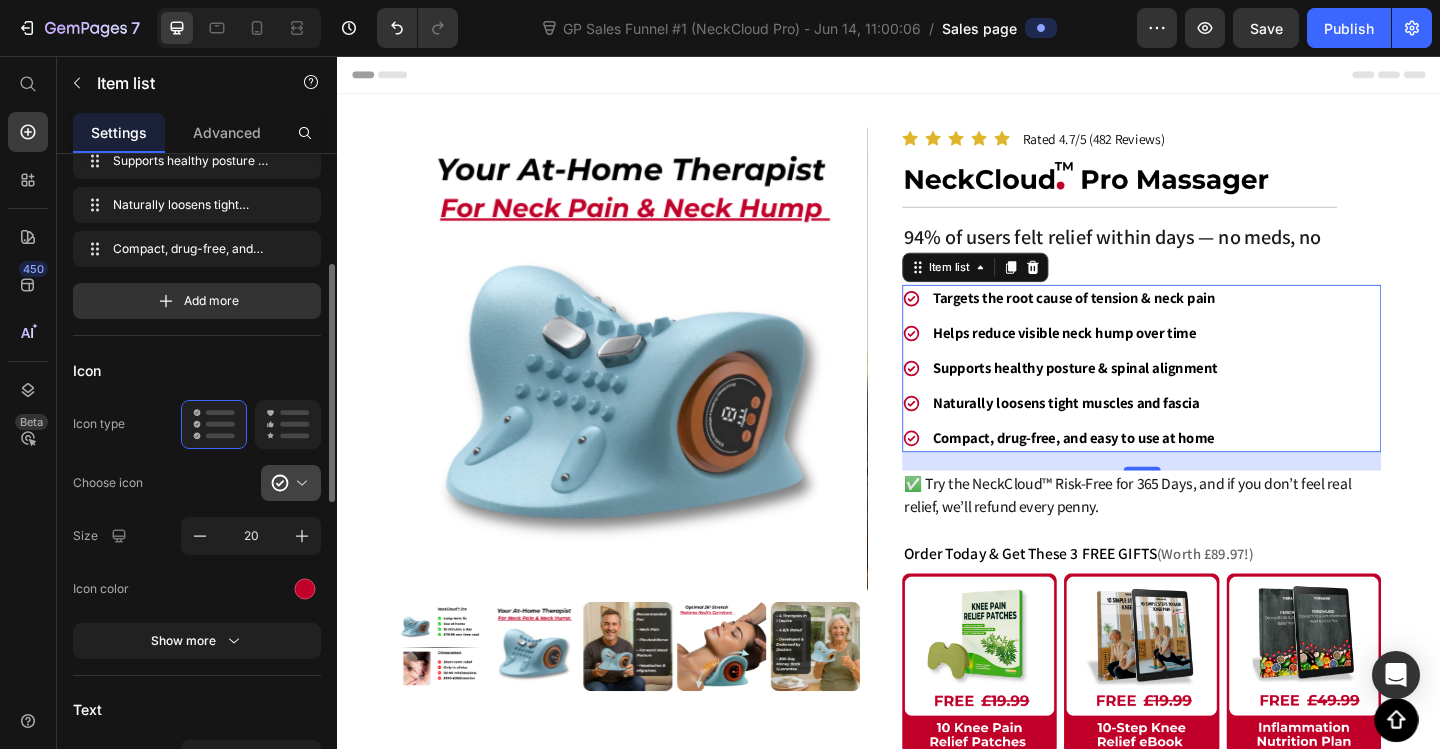 click at bounding box center [299, 483] 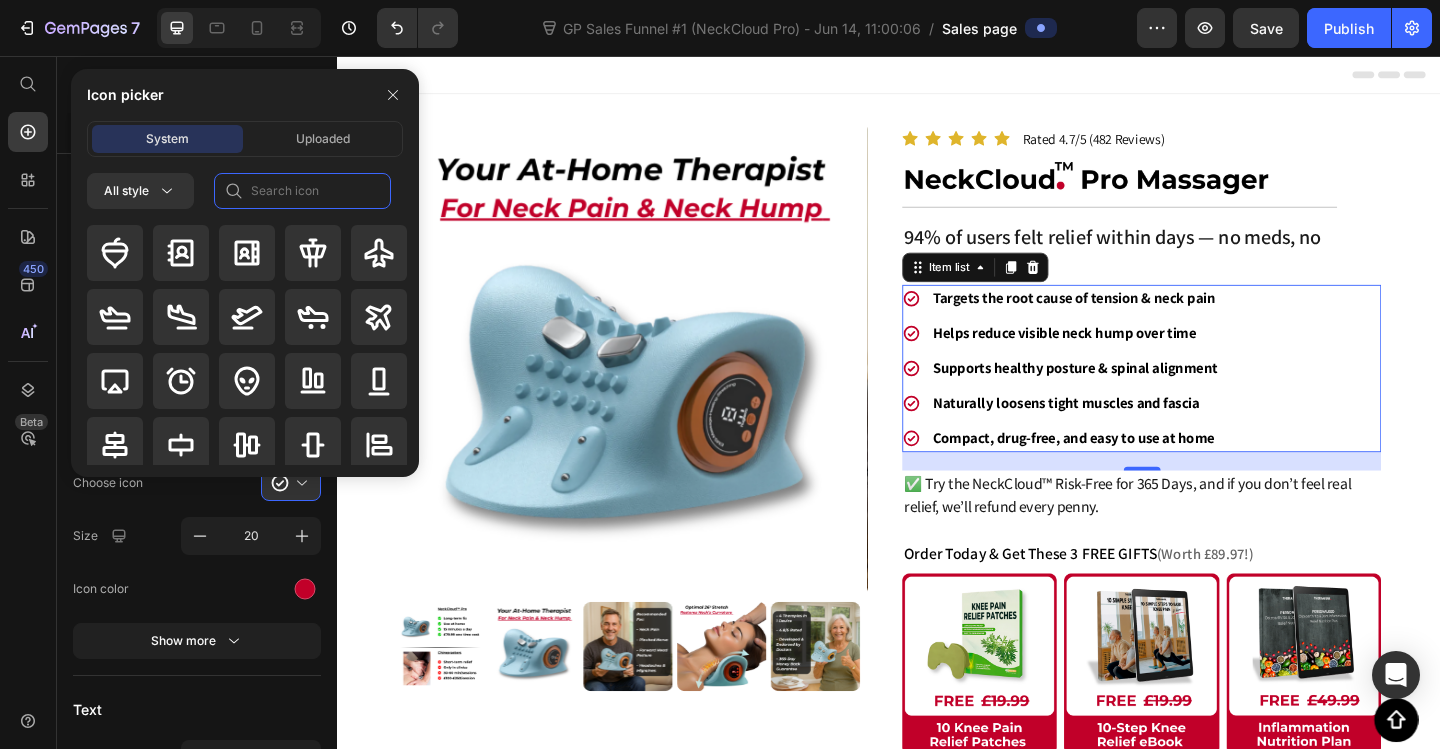 click 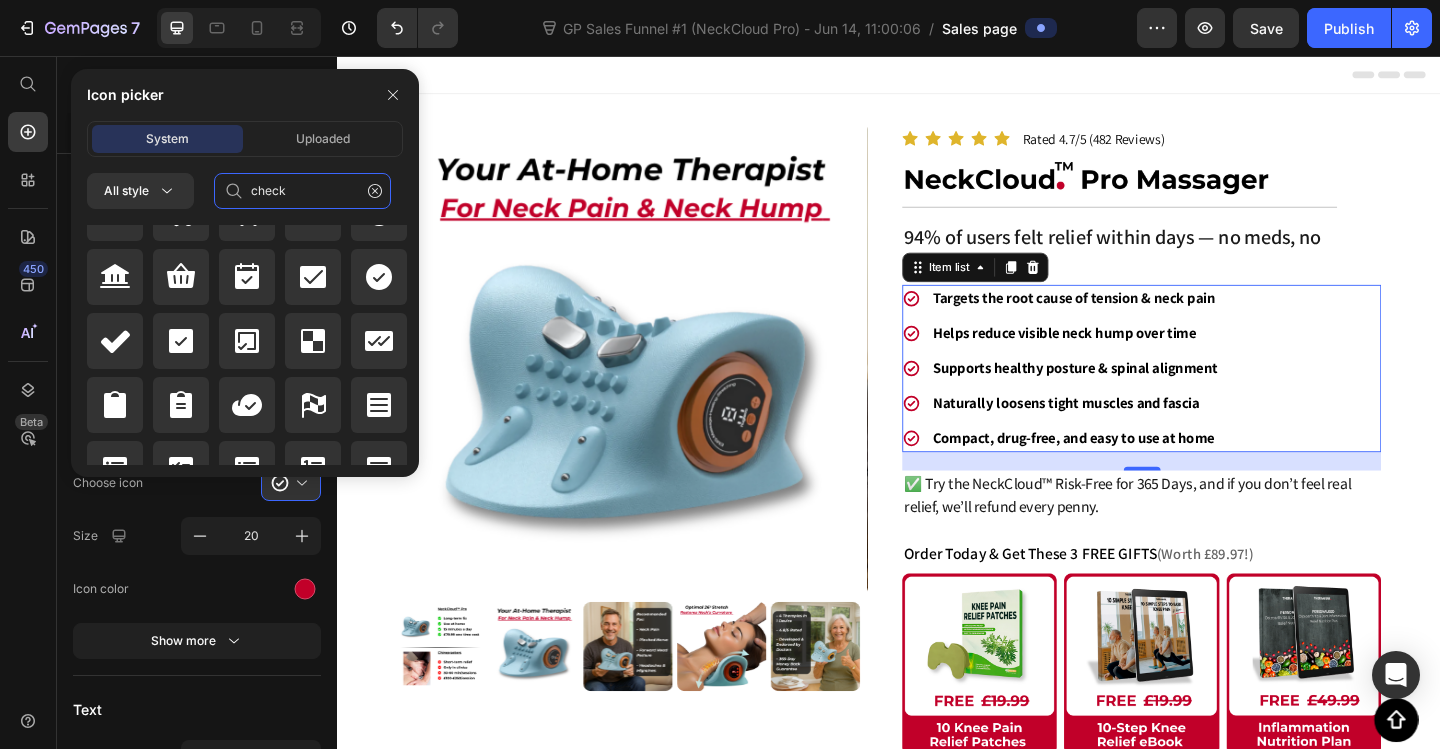 scroll, scrollTop: 1028, scrollLeft: 0, axis: vertical 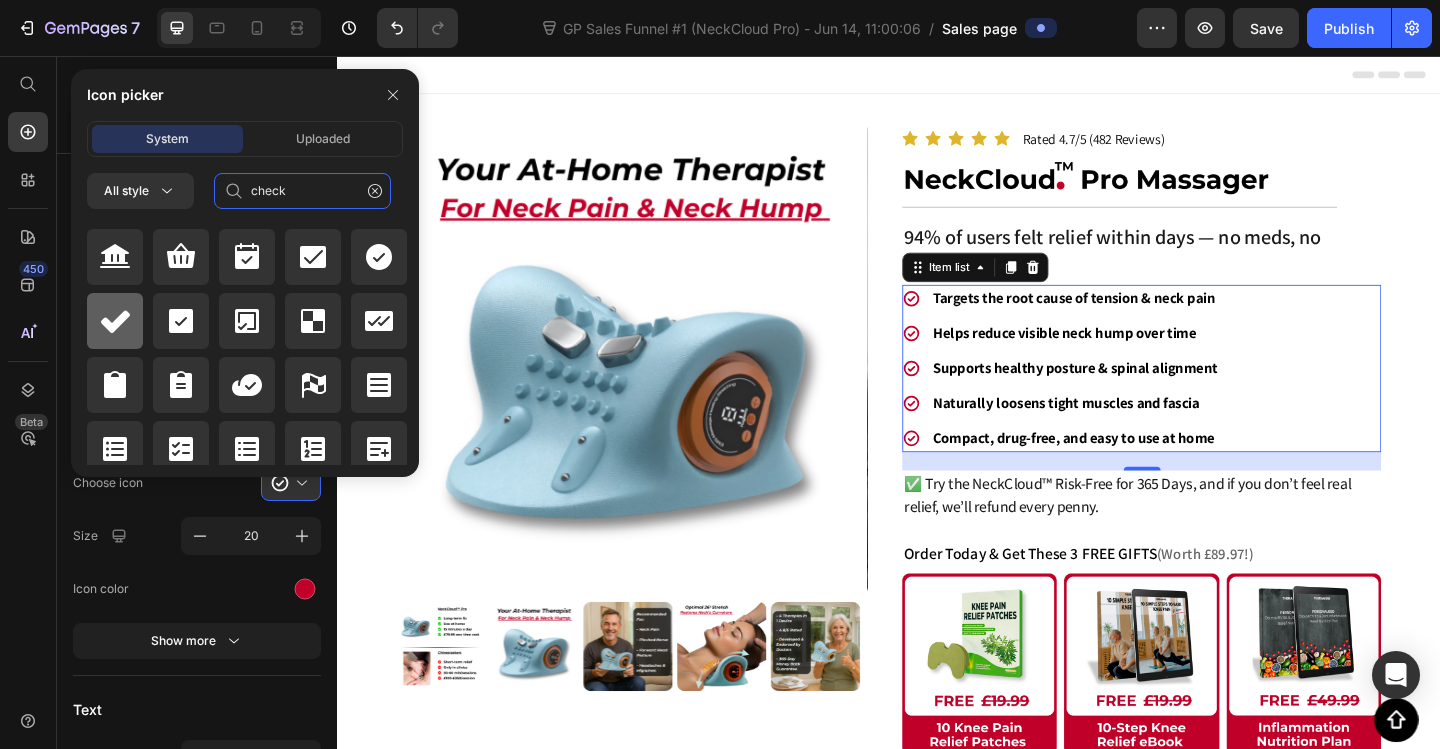 type on "check" 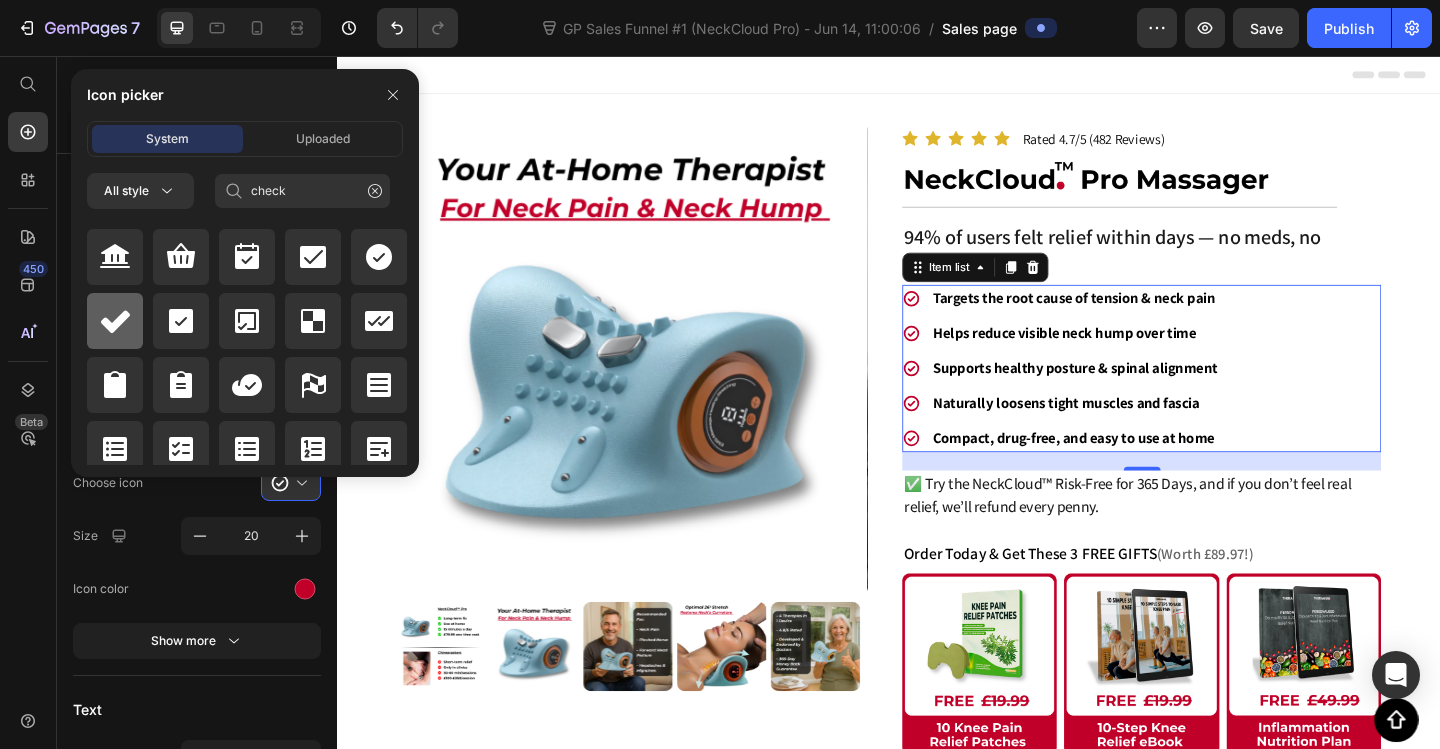 click 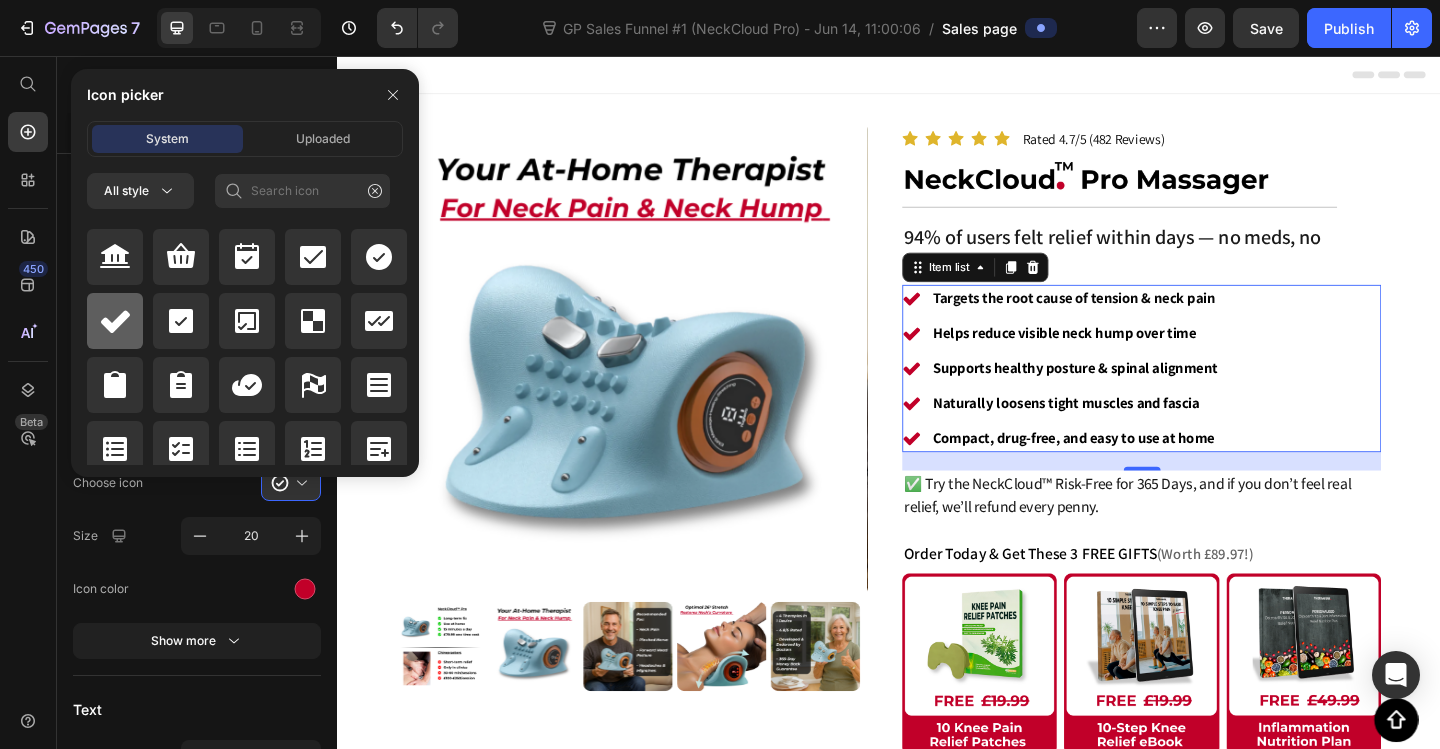 scroll, scrollTop: 912, scrollLeft: 0, axis: vertical 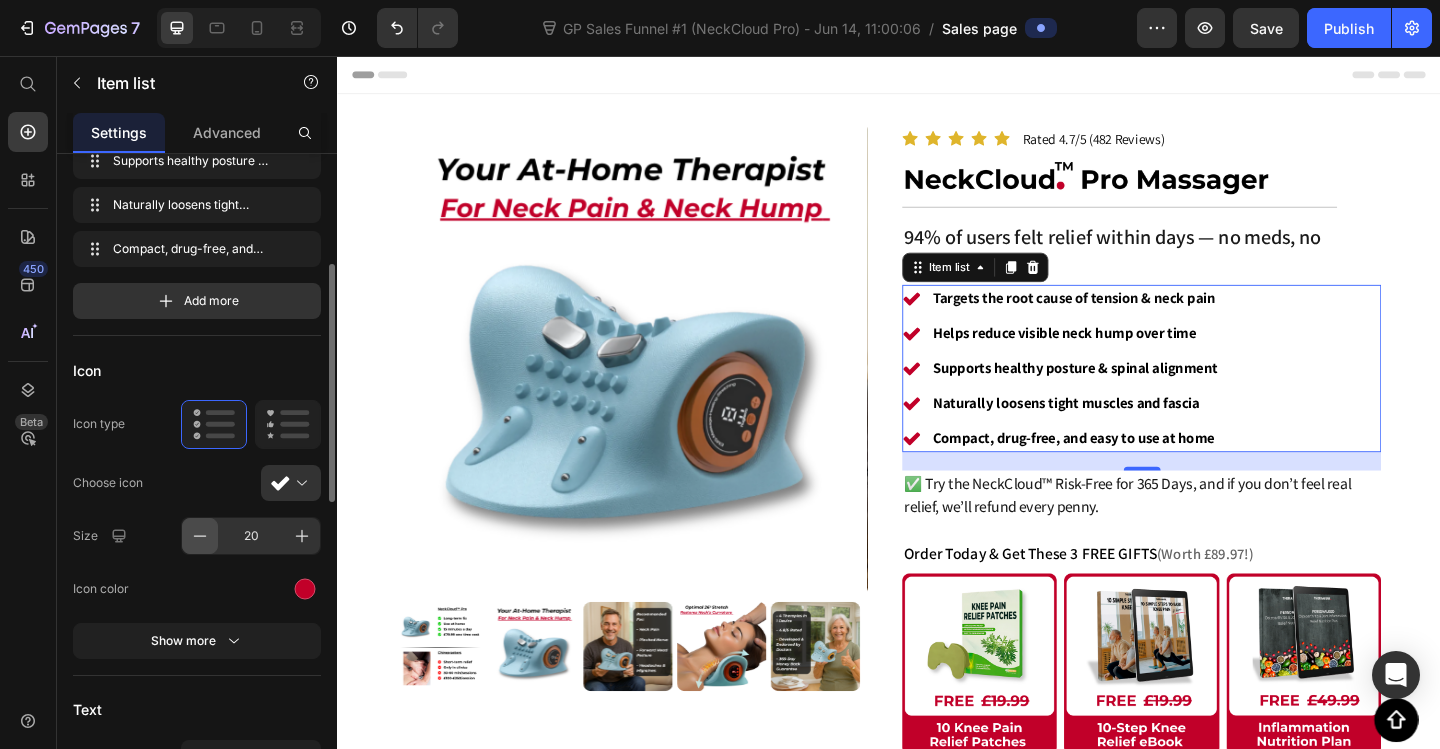 click 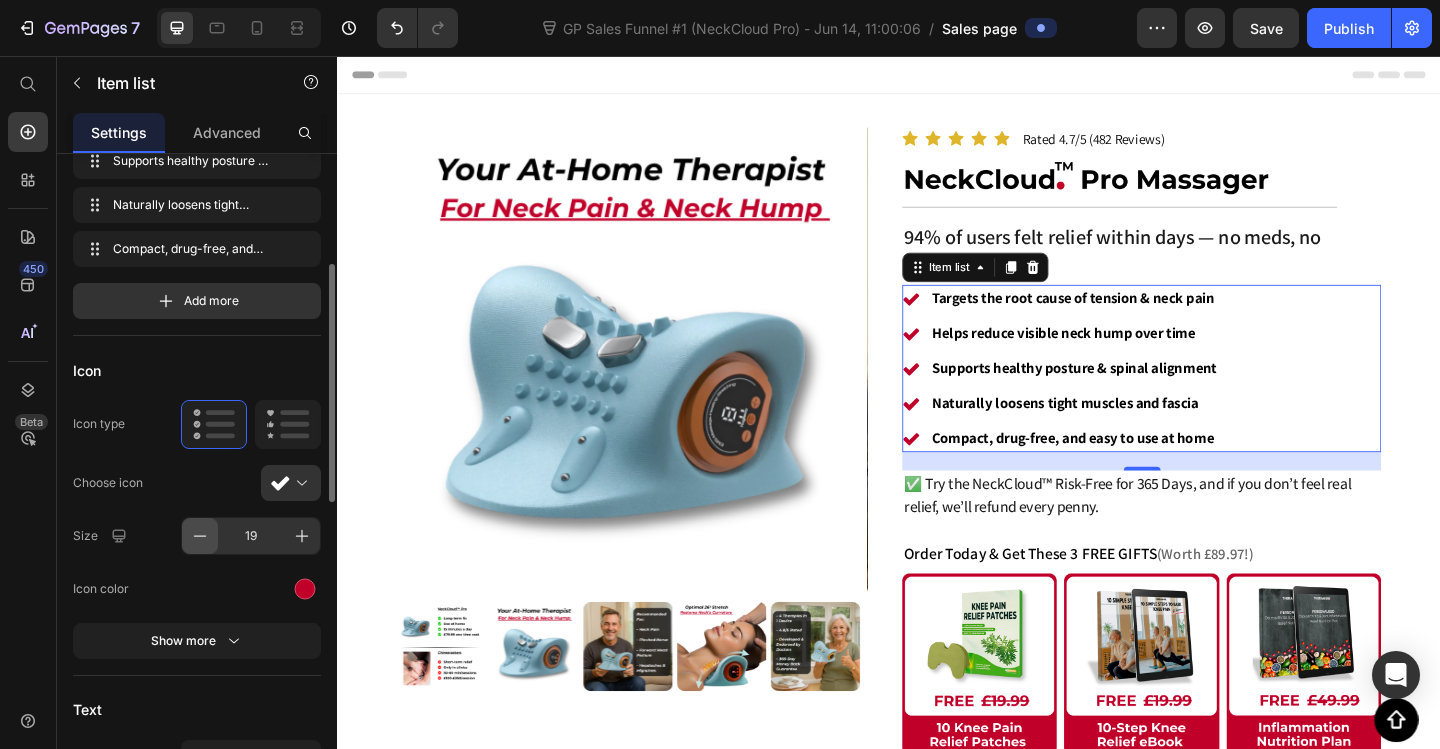 click 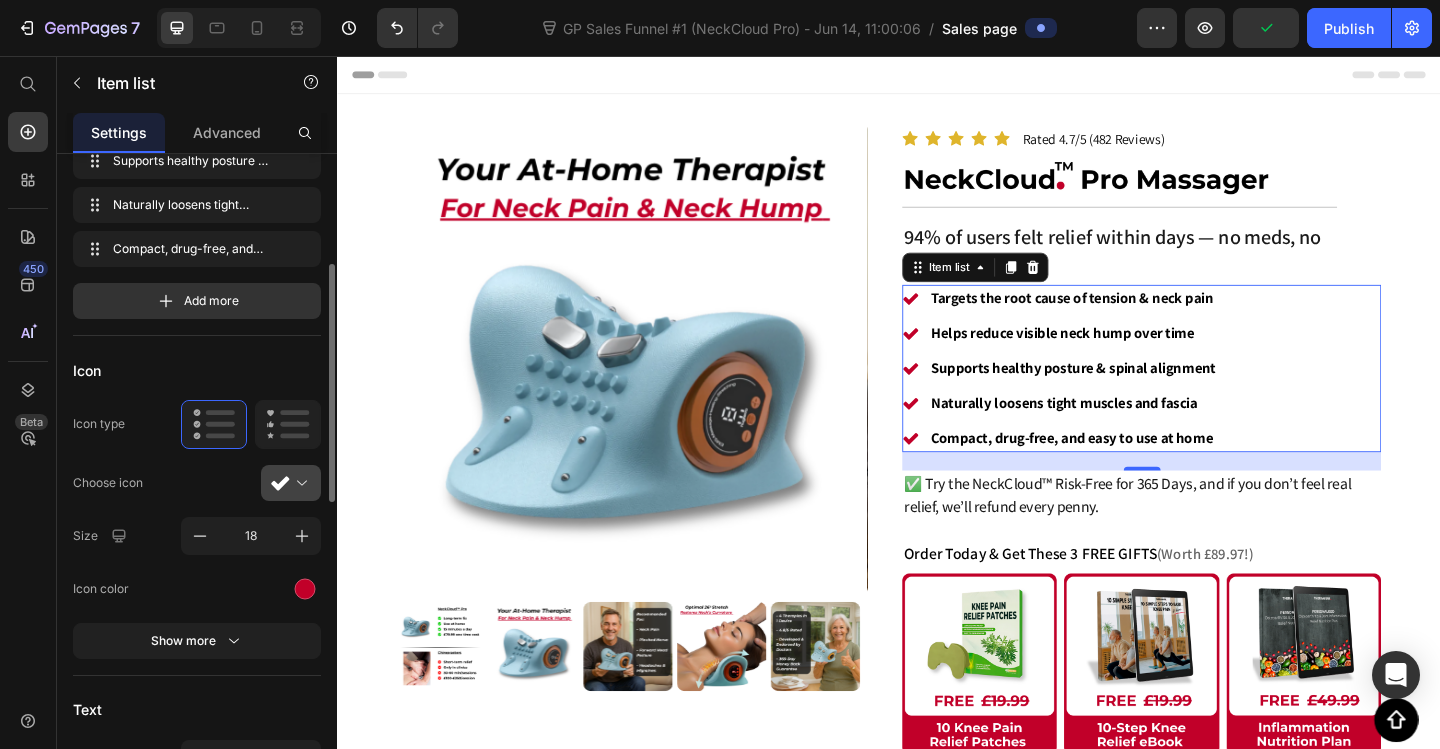click at bounding box center (299, 483) 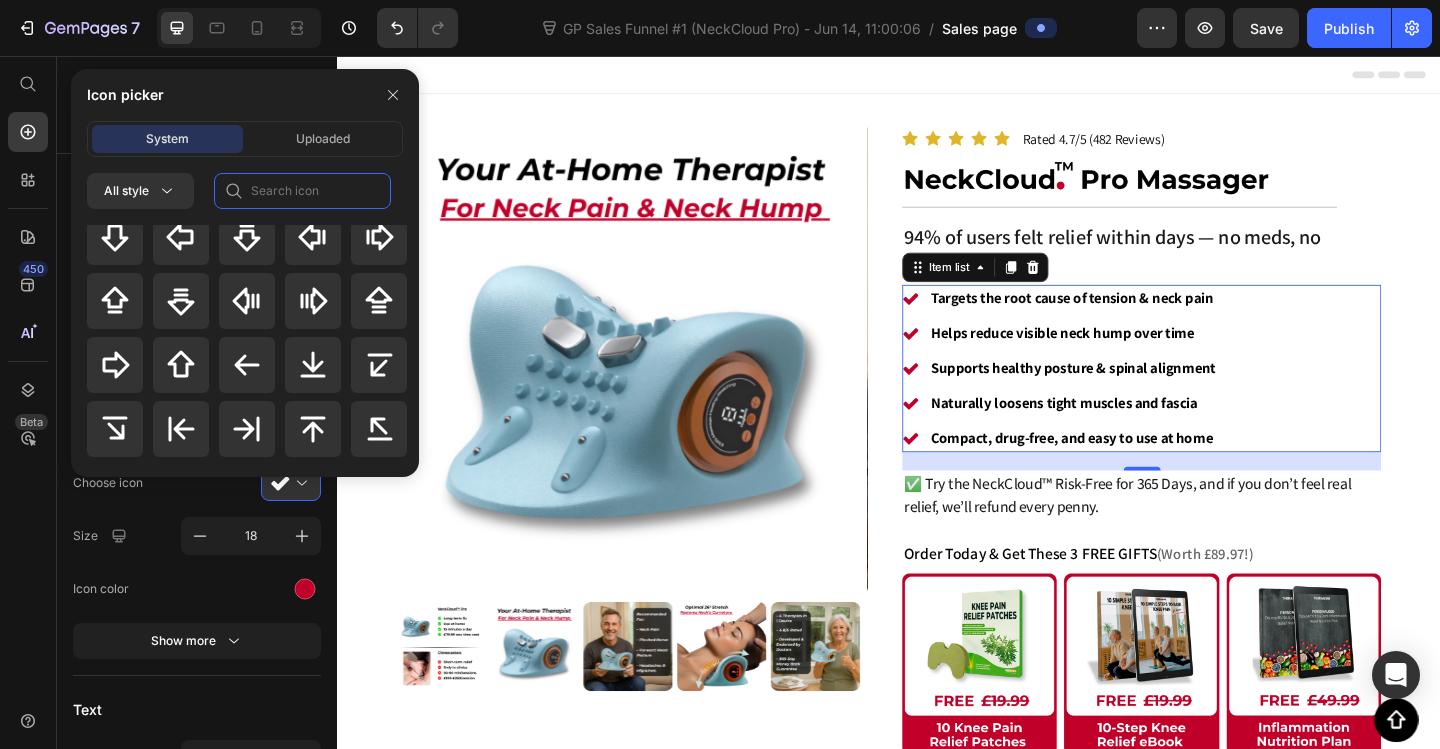 click 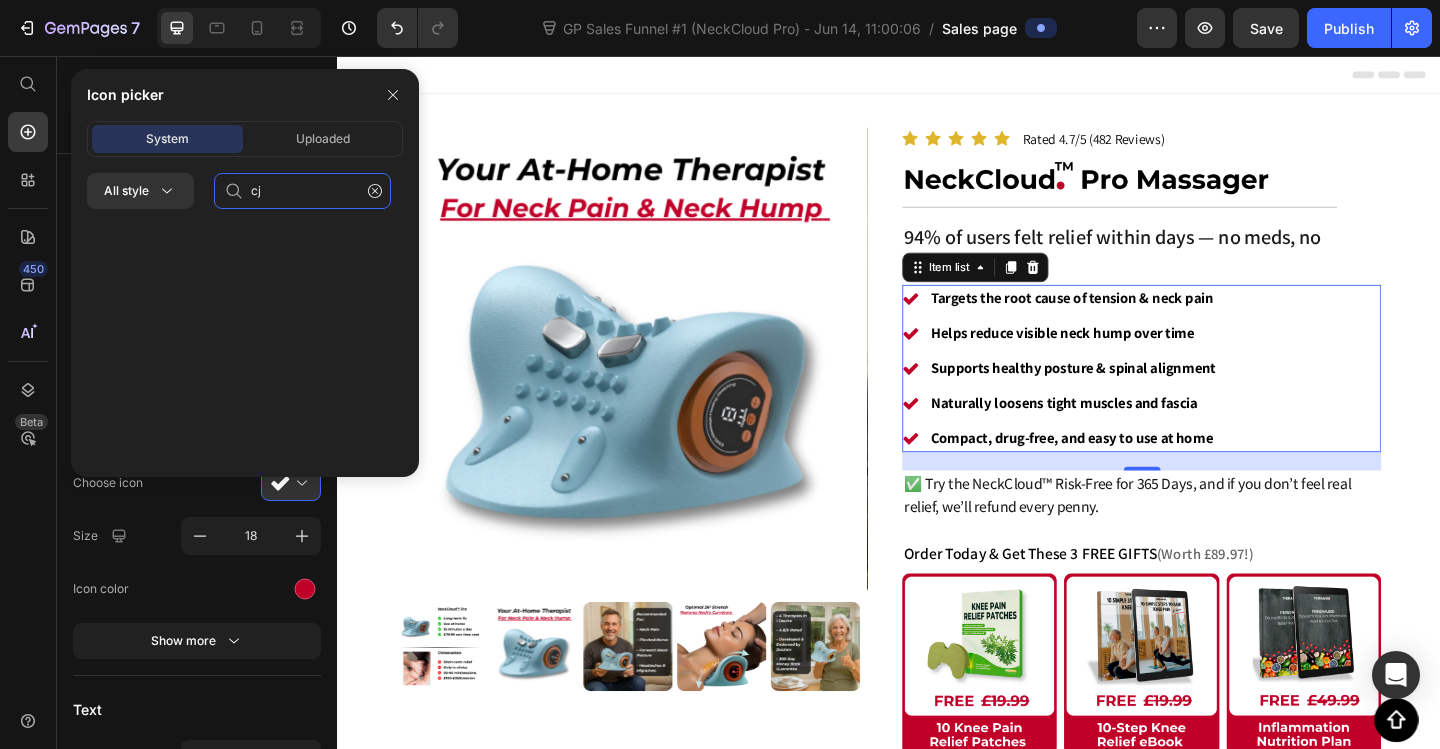 scroll, scrollTop: 0, scrollLeft: 0, axis: both 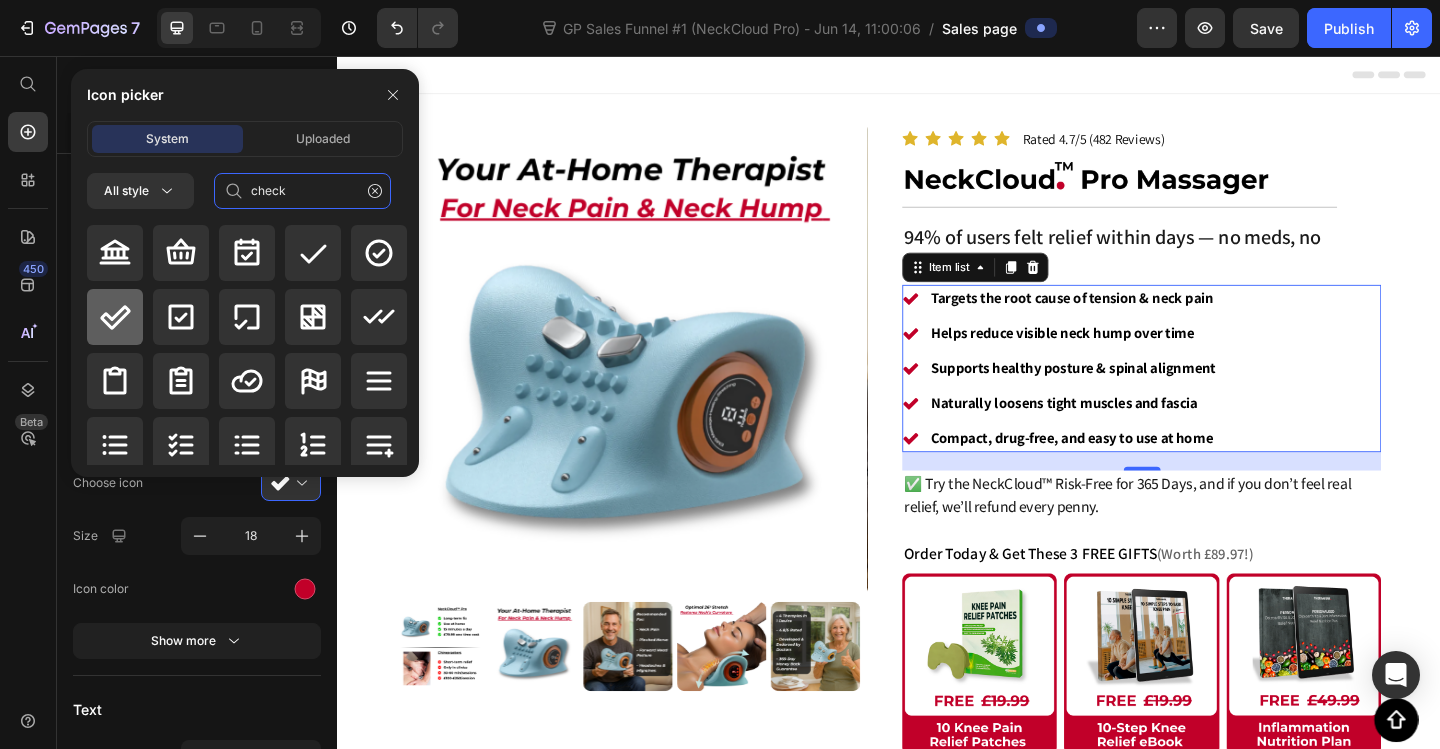type on "check" 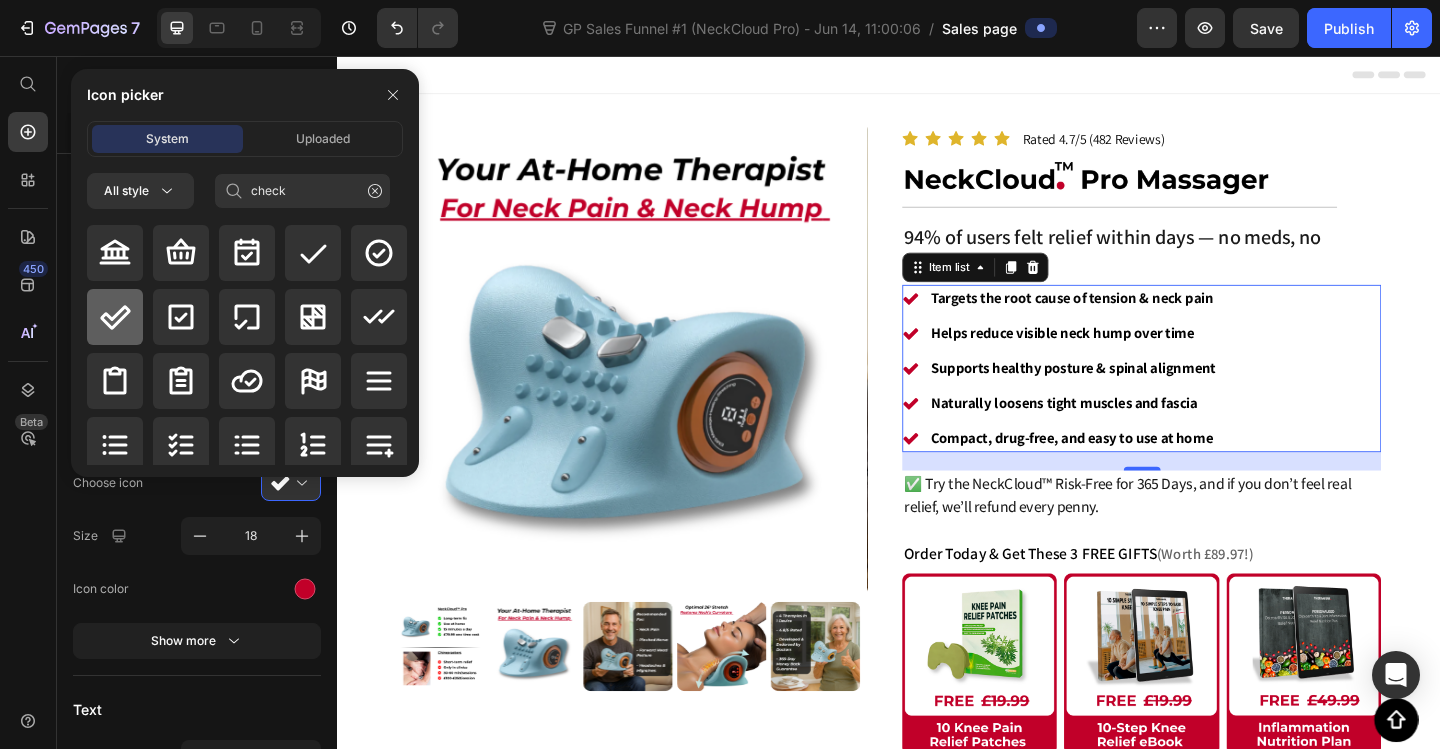 click 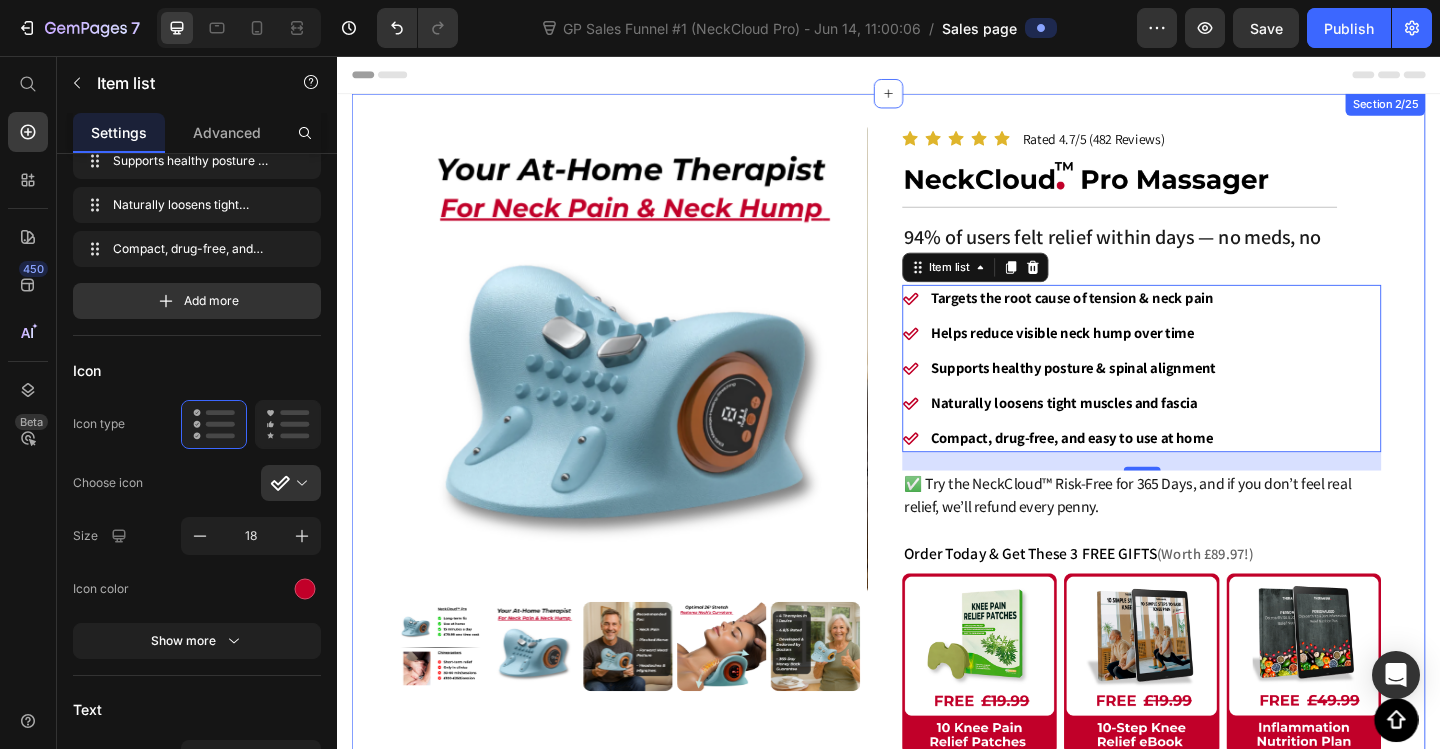 click on "Product Images Icon Icon Icon Icon Icon Rated 4.7/5 (482 Reviews) Text block Icon List Hoz Image Row                Title Line ⁠⁠⁠⁠⁠⁠⁠ 94% of users felt relief within days — no meds, no appointments. Heading
Targets the root cause of tension & neck pain
Helps reduce visible neck hump over time
Supports healthy posture & spinal alignment
Naturally loosens tight muscles and fascia
Compact, drug-free, and easy to use at home Item list   20 ✅   Try the NeckCloud™ Risk-Free for 365 Days, and if you don’t feel real relief, we’ll refund every penny. Text Block Order Today & Get These 3 FREE GIFTS  (Worth £89.97!) Text Block Image Image Image Row
Publish the page to see the content.
Wide Bundle App 🛡️  365-Day Money-Back Guarantee Text Block Image Row Image                Title Line
🔒 What's Covered (Lifetime Warranty)" at bounding box center [937, 829] 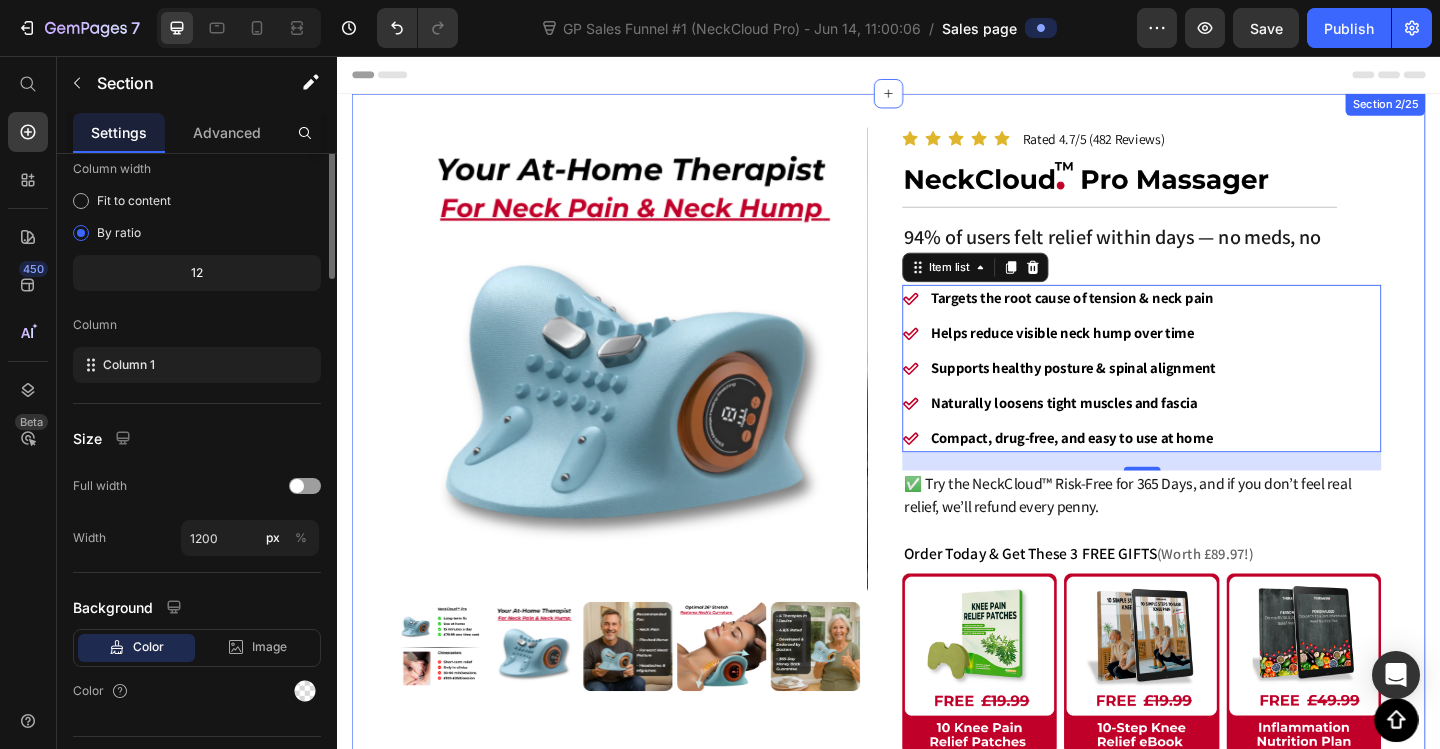 scroll, scrollTop: 0, scrollLeft: 0, axis: both 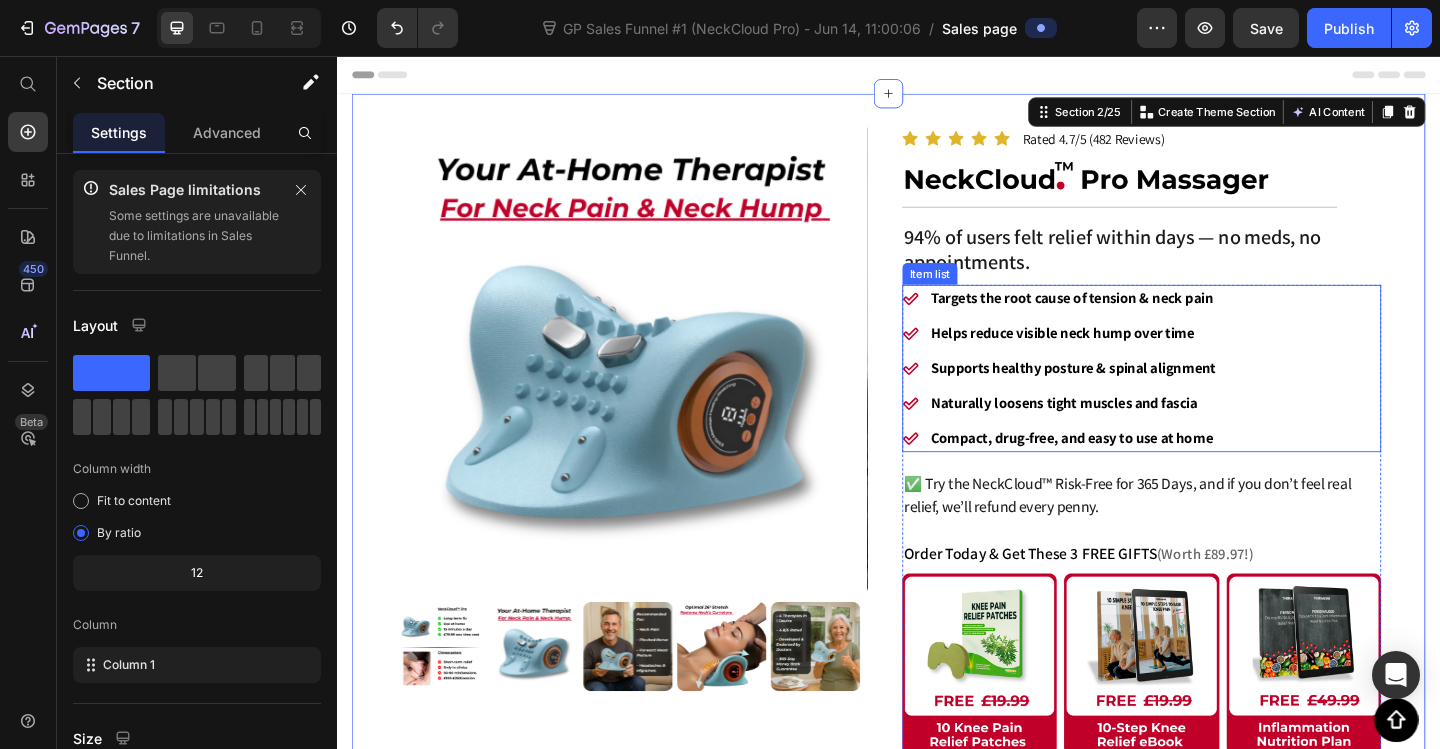 click on "Helps reduce visible neck hump over time" at bounding box center [1126, 357] 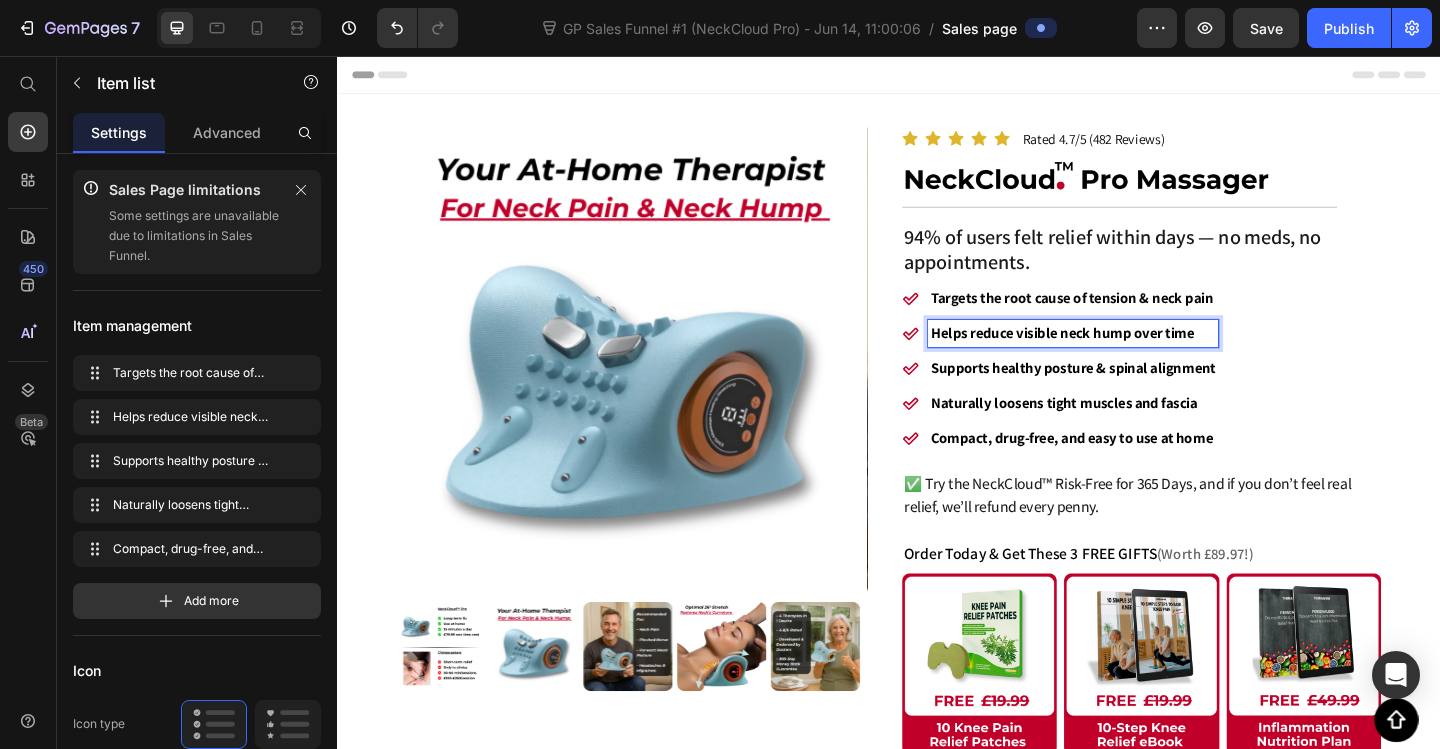 click on "Targets the root cause of tension & neck pain" at bounding box center (1136, 319) 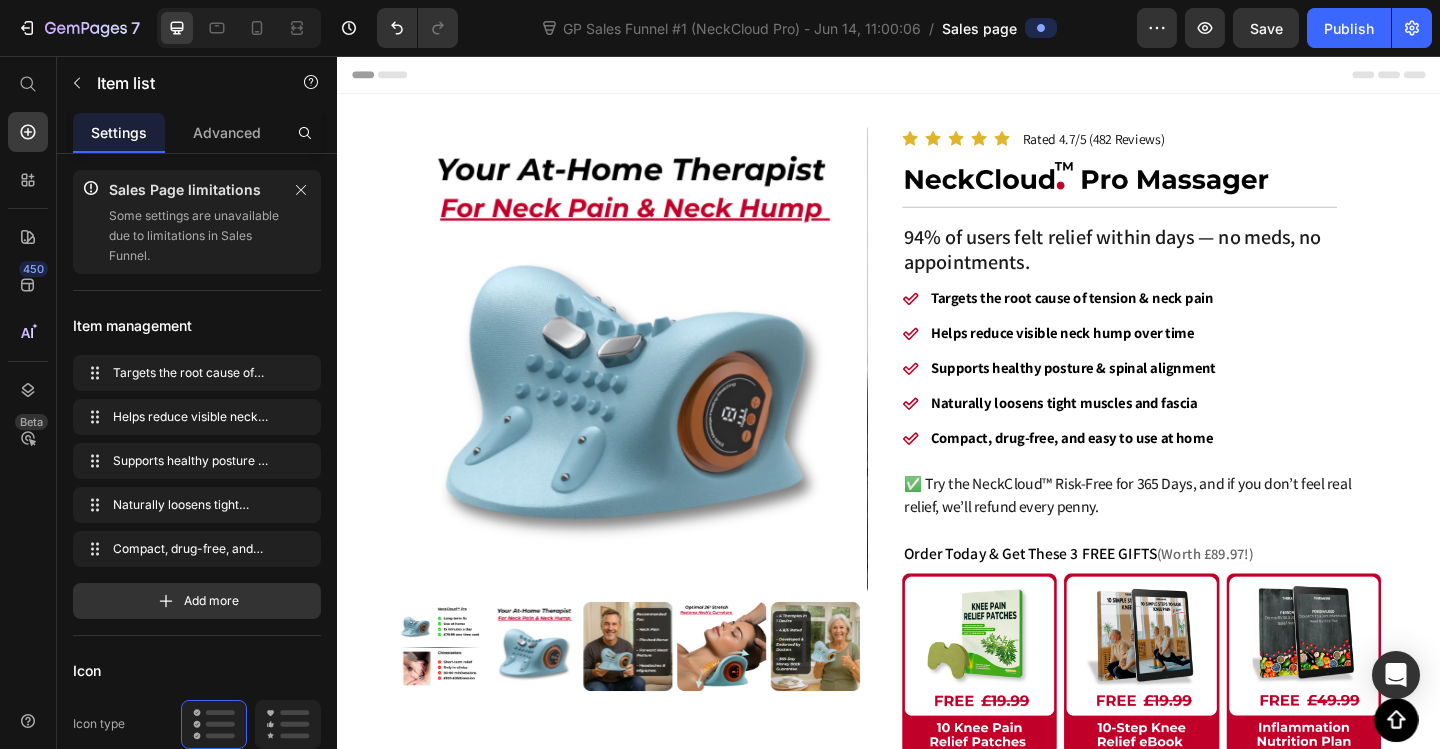 click on "Targets the root cause of tension & neck pain
Helps reduce visible neck hump over time
Supports healthy posture & spinal alignment
Naturally loosens tight muscles and fascia
Compact, drug-free, and easy to use at home" at bounding box center [1212, 396] 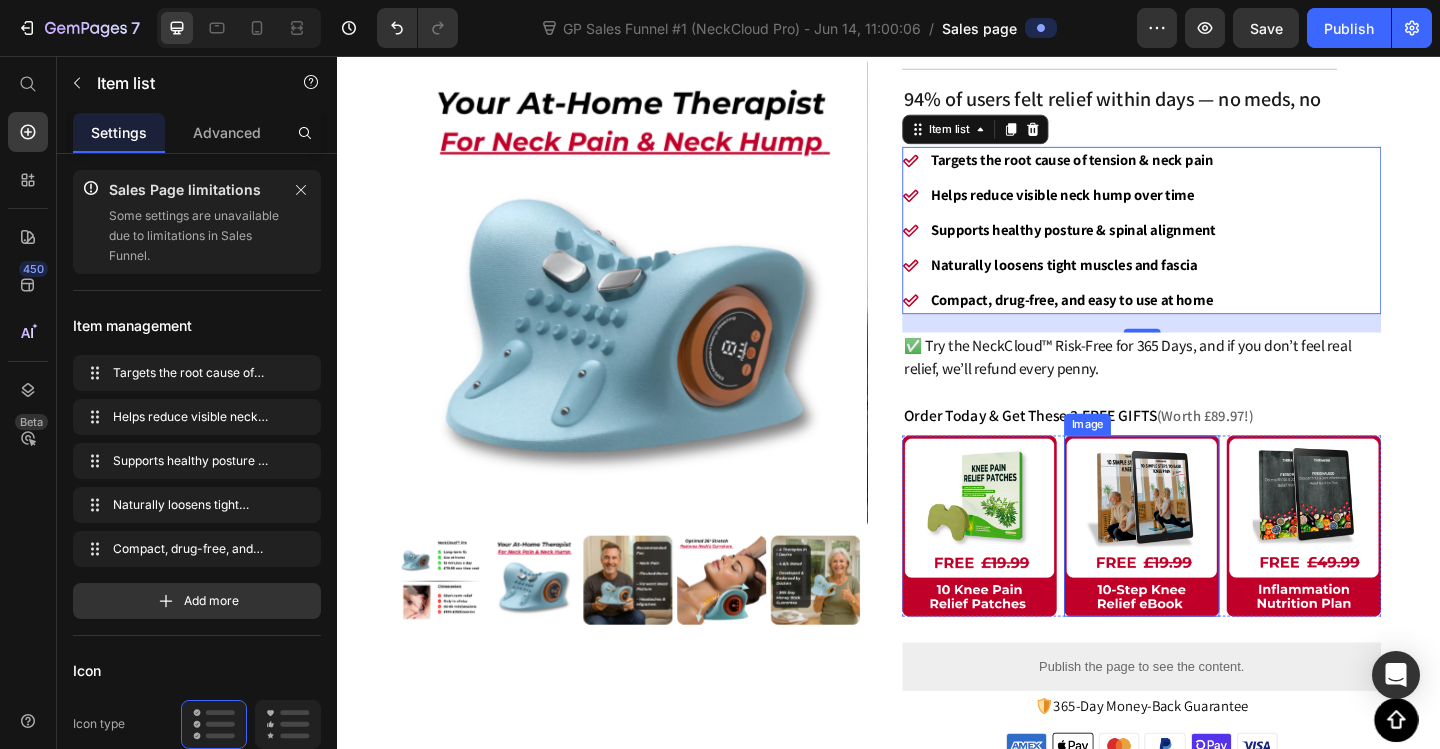 scroll, scrollTop: 100, scrollLeft: 0, axis: vertical 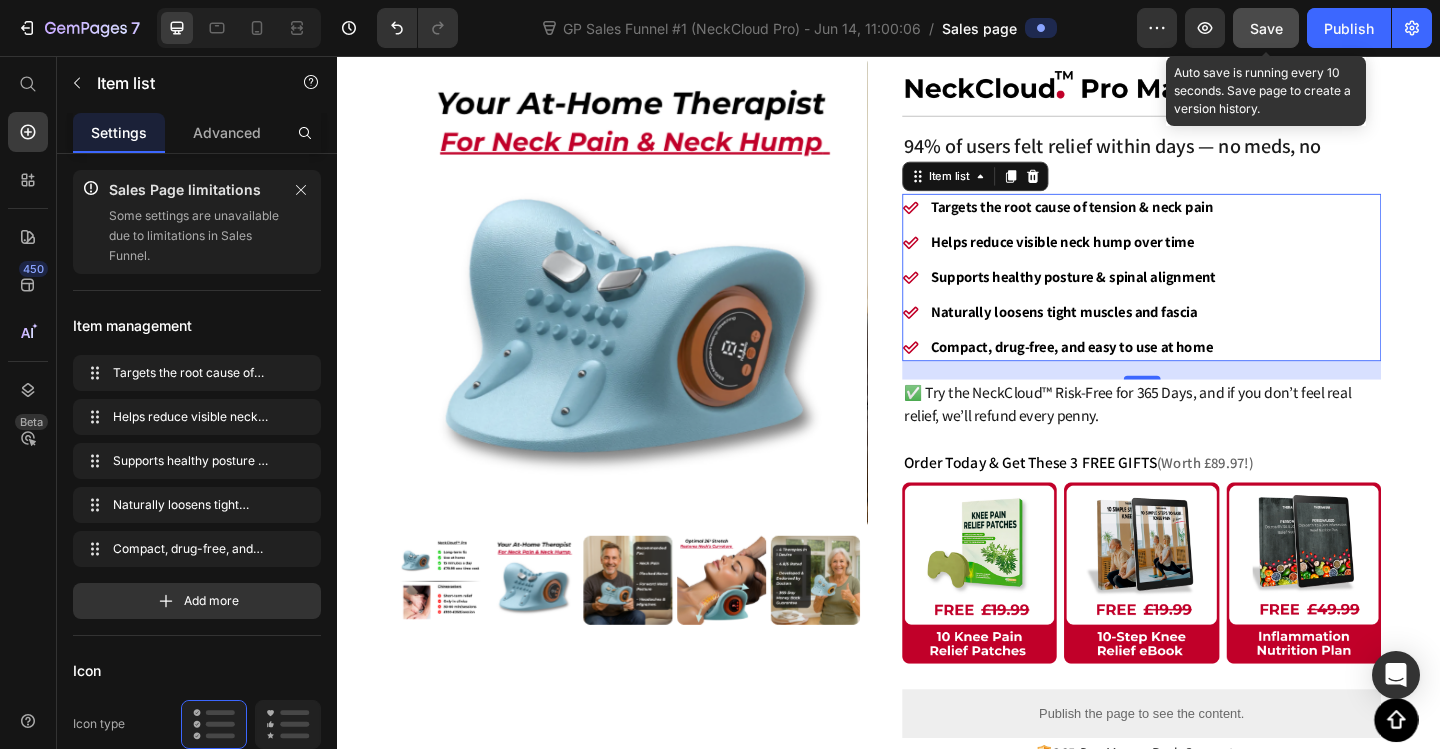 click on "Save" at bounding box center (1266, 28) 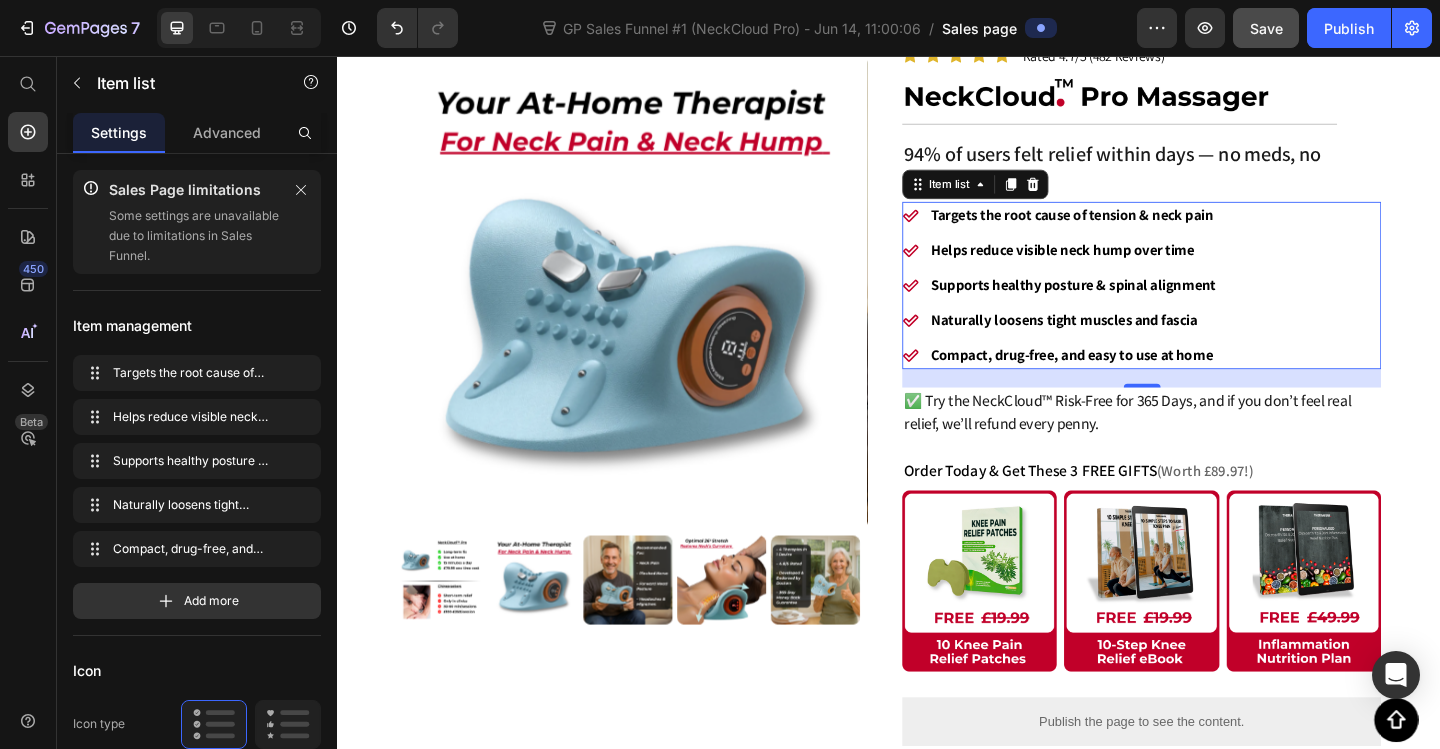 scroll, scrollTop: 200, scrollLeft: 0, axis: vertical 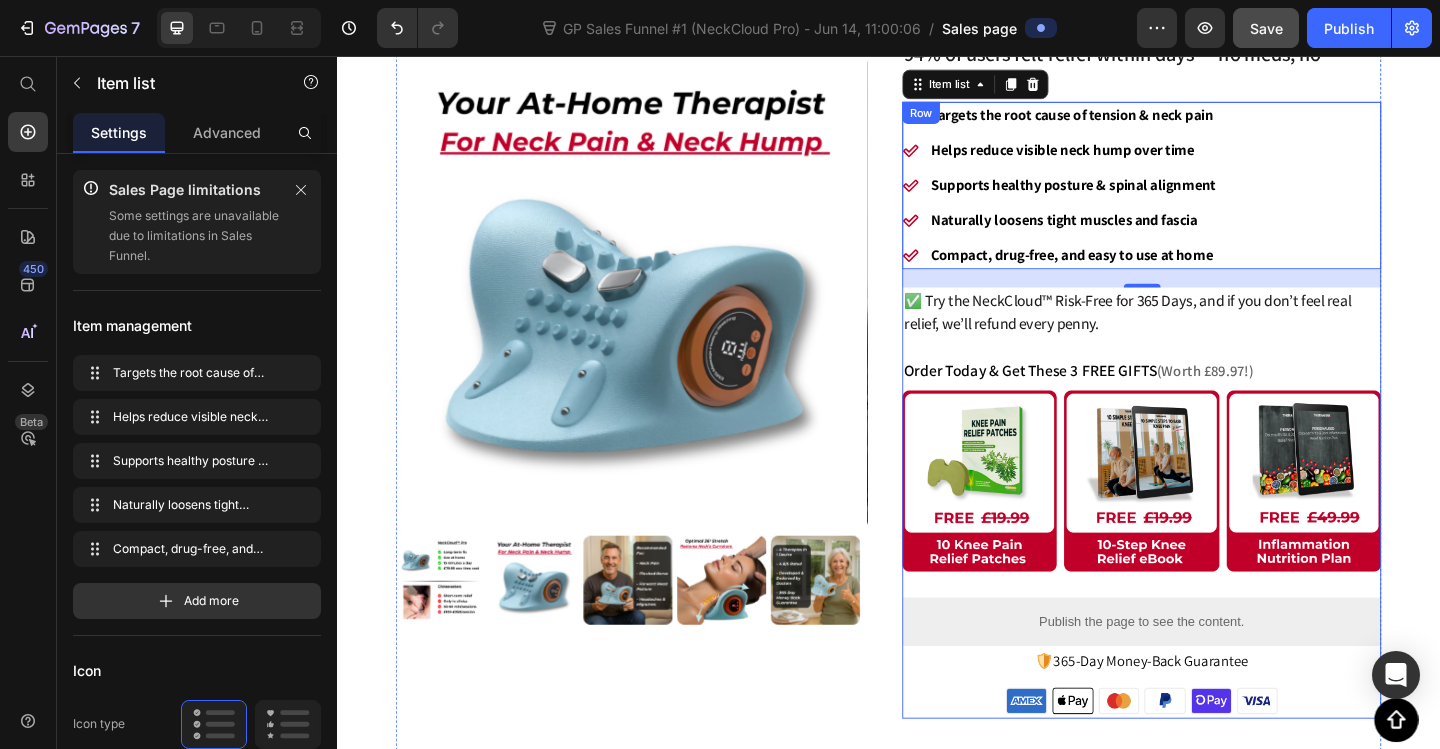 click on "Product Images Icon Icon Icon Icon Icon Rated 4.7/5 (482 Reviews) Text block Icon List Hoz Image Row                Title Line ⁠⁠⁠⁠⁠⁠⁠ 94% of users felt relief within days — no meds, no appointments. Heading
Targets the root cause of tension & neck pain
Helps reduce visible neck hump over time
Supports healthy posture & spinal alignment
Naturally loosens tight muscles and fascia
Compact, drug-free, and easy to use at home Item list   20 ✅   Try the NeckCloud™ Risk-Free for 365 Days, and if you don’t feel real relief, we’ll refund every penny. Text Block Order Today & Get These 3 FREE GIFTS  (Worth £89.97!) Text Block Image Image Image Row
Publish the page to see the content.
Wide Bundle App 🛡️  365-Day Money-Back Guarantee Text Block Image Row Image                Title Line
🔒 What's Covered (Lifetime Warranty)" at bounding box center (937, 629) 